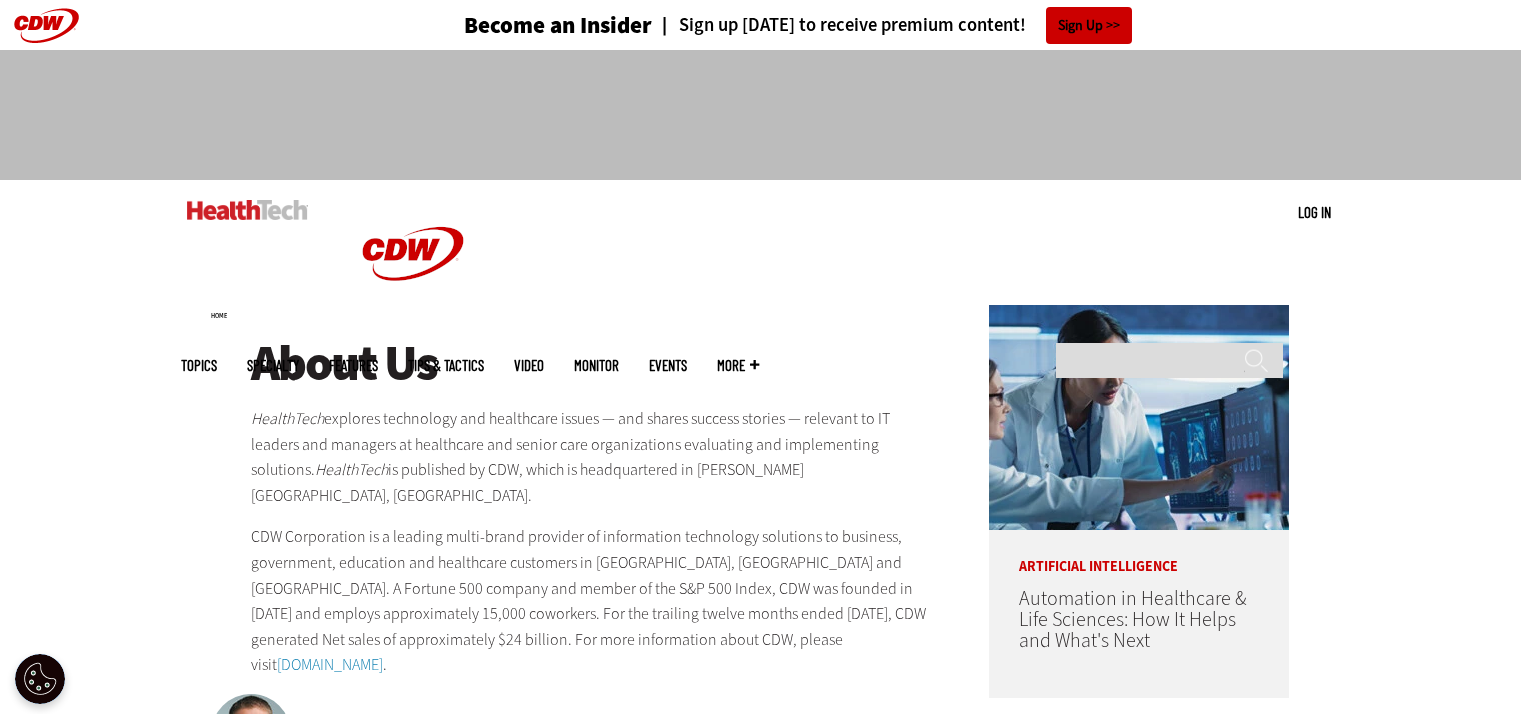 scroll, scrollTop: 0, scrollLeft: 0, axis: both 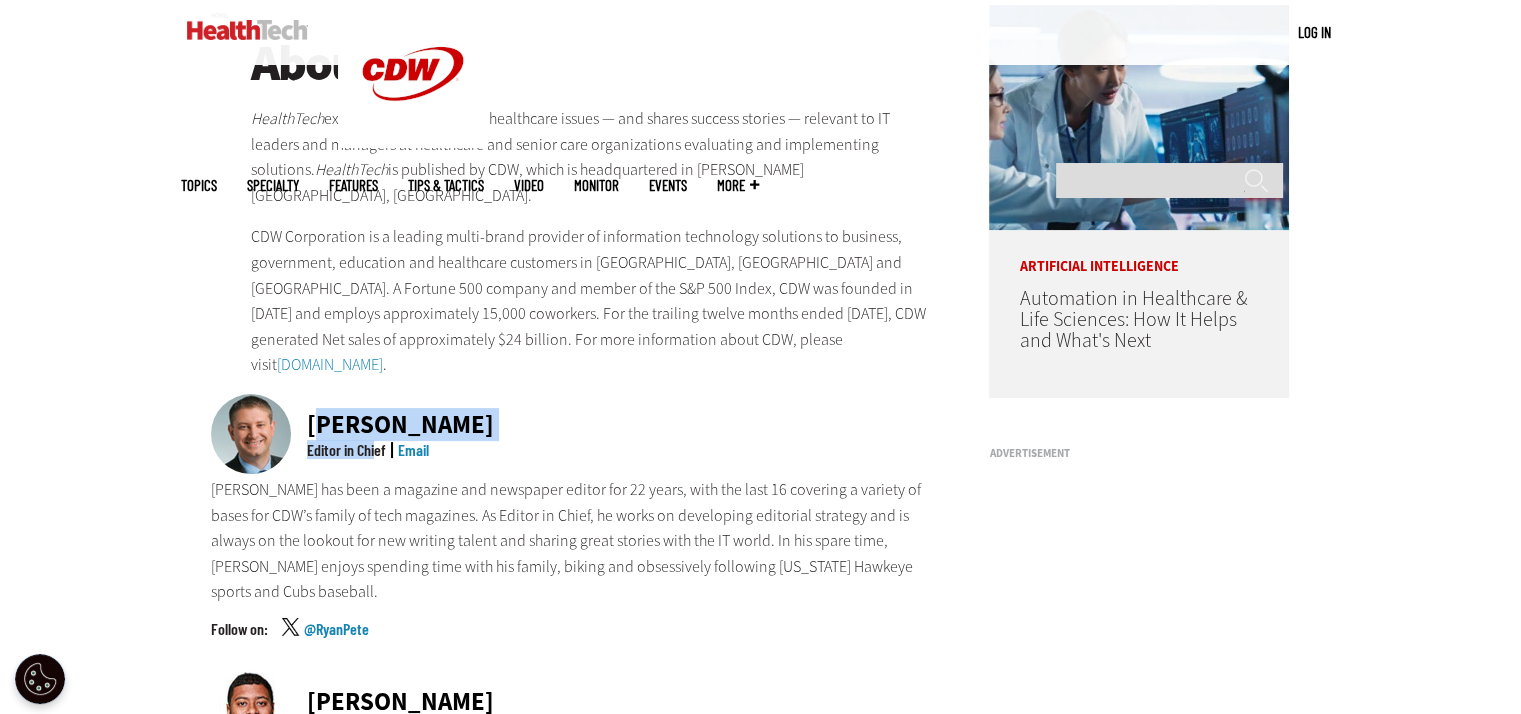 drag, startPoint x: 314, startPoint y: 395, endPoint x: 376, endPoint y: 419, distance: 66.48308 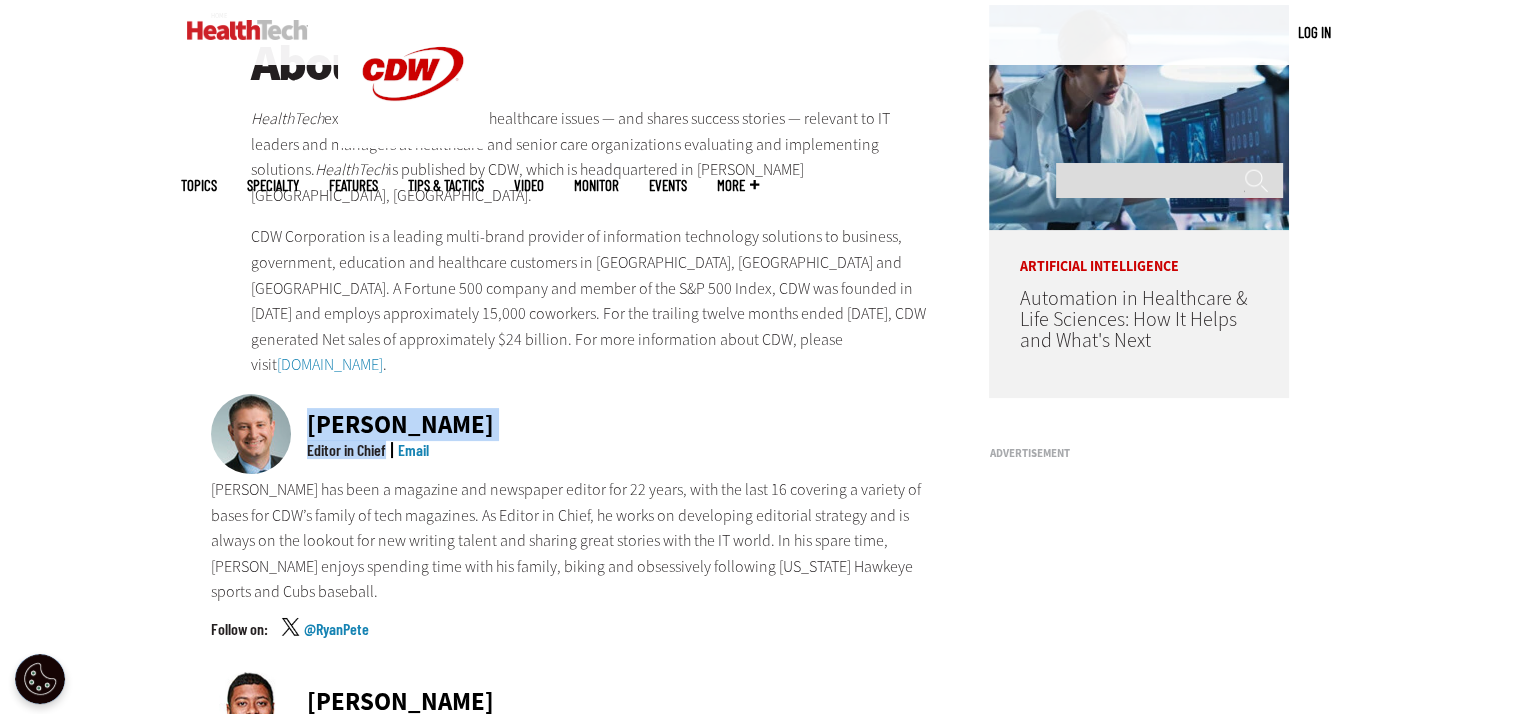 drag, startPoint x: 308, startPoint y: 397, endPoint x: 388, endPoint y: 430, distance: 86.53901 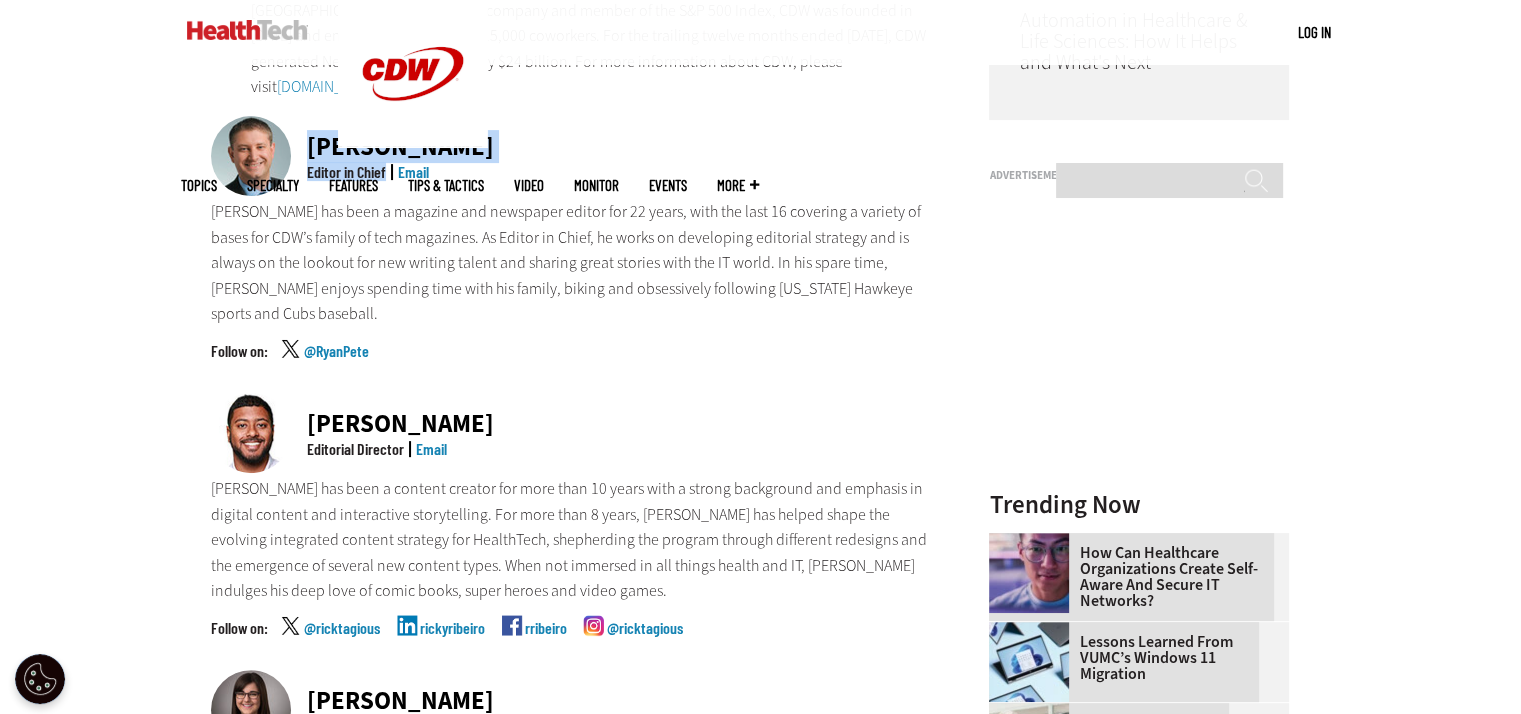 scroll, scrollTop: 600, scrollLeft: 0, axis: vertical 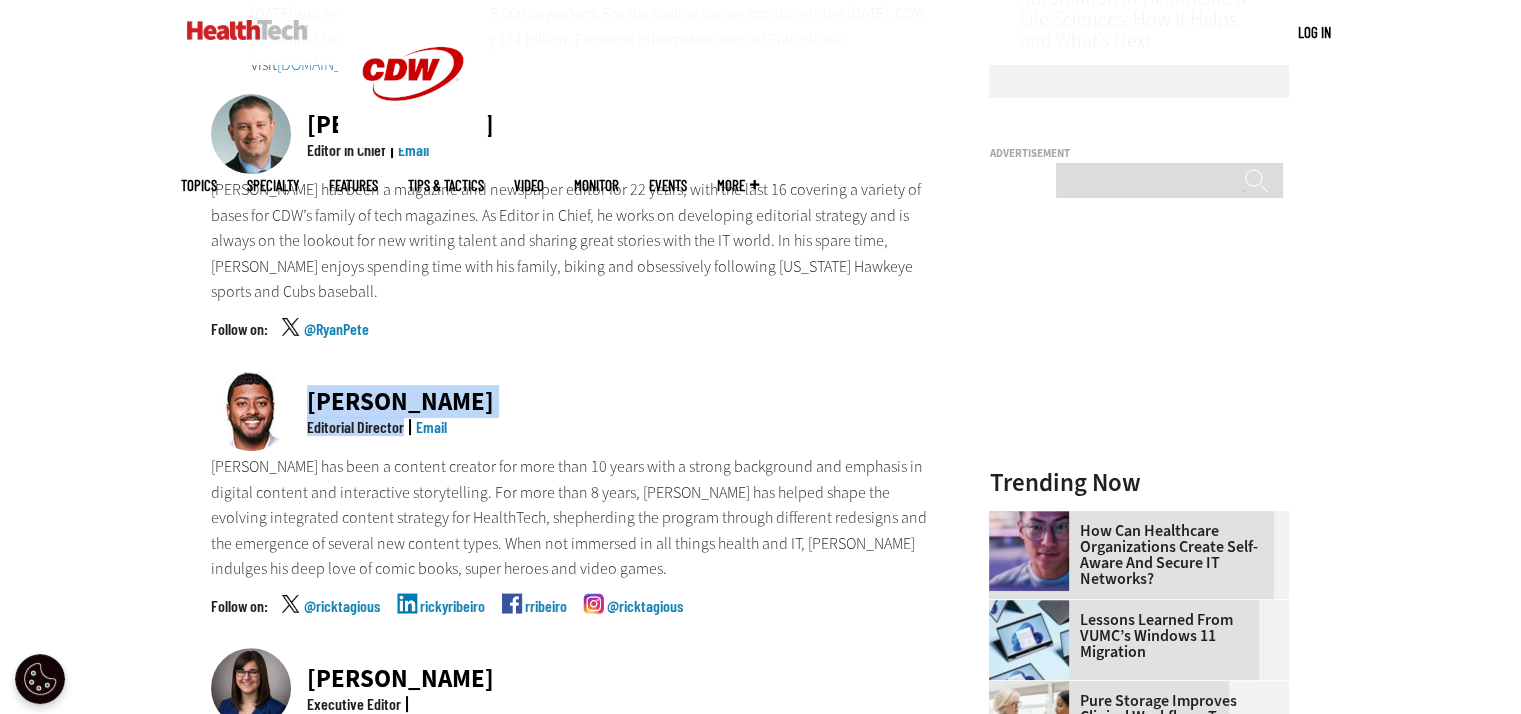 drag, startPoint x: 316, startPoint y: 353, endPoint x: 404, endPoint y: 383, distance: 92.973114 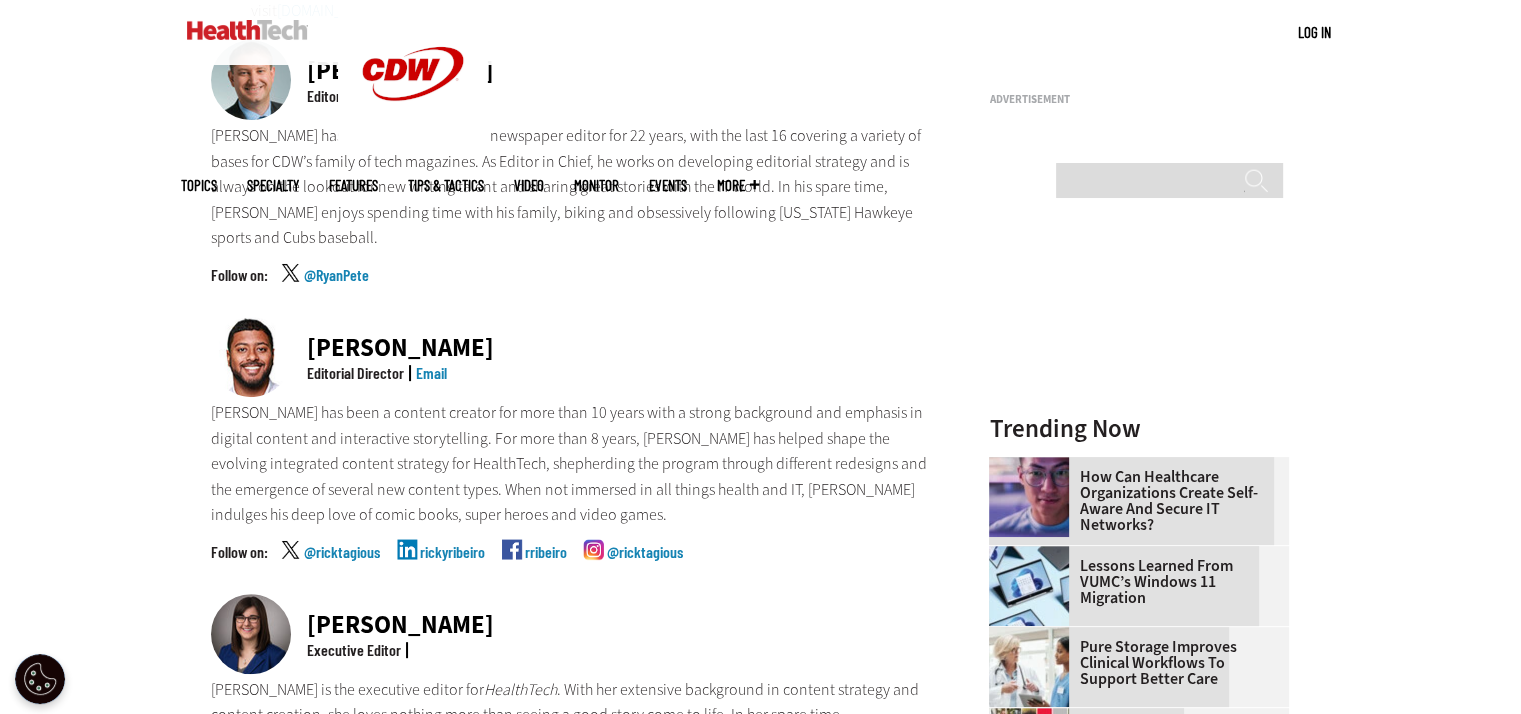 scroll, scrollTop: 700, scrollLeft: 0, axis: vertical 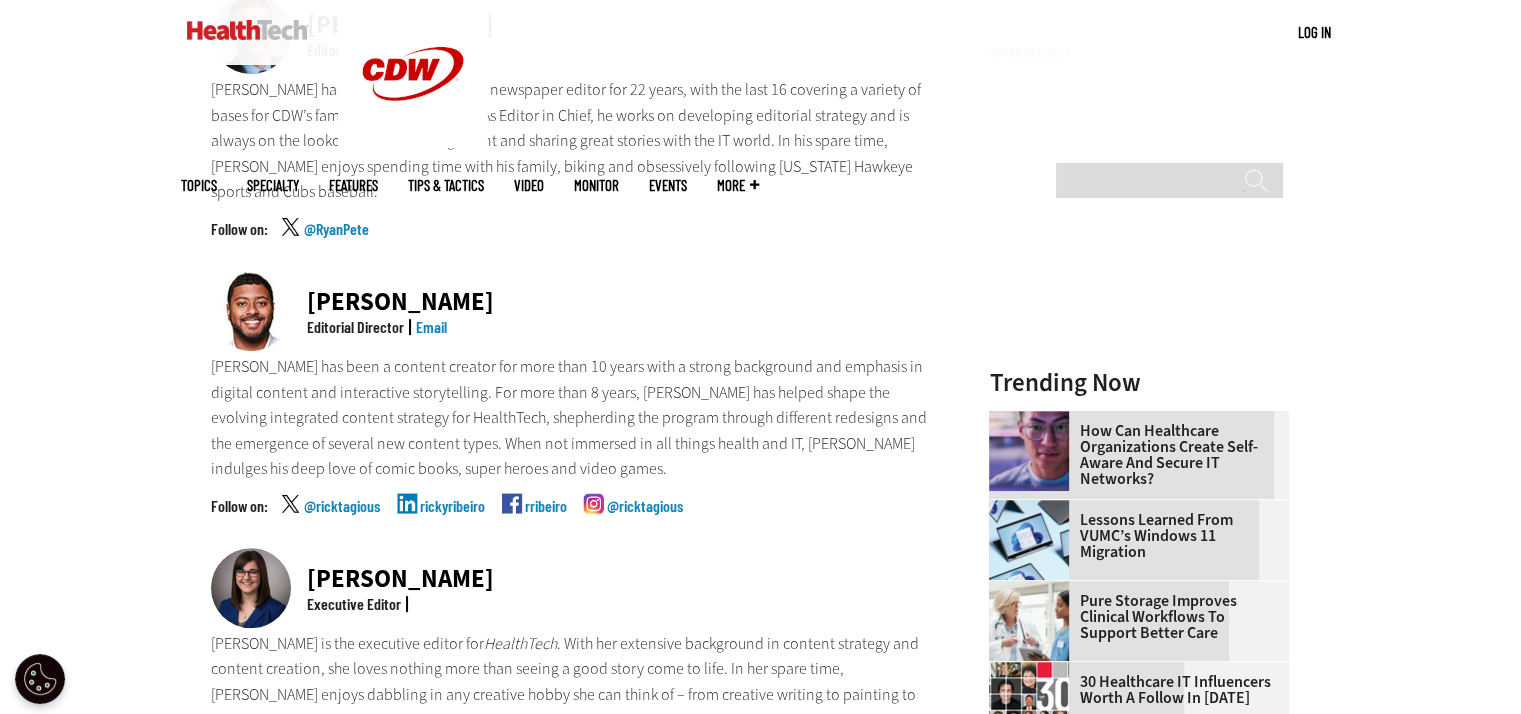 click on "Email" at bounding box center (431, 326) 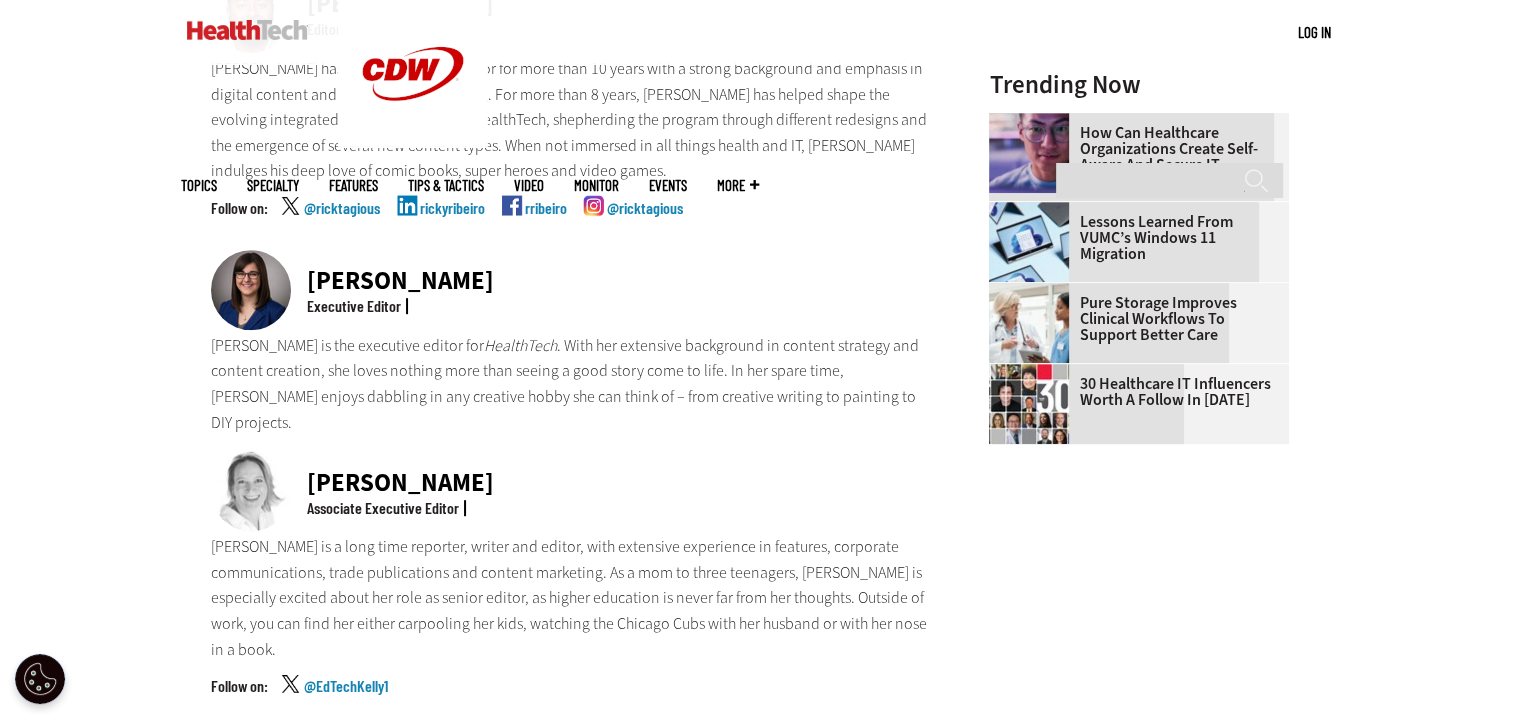 scroll, scrollTop: 1000, scrollLeft: 0, axis: vertical 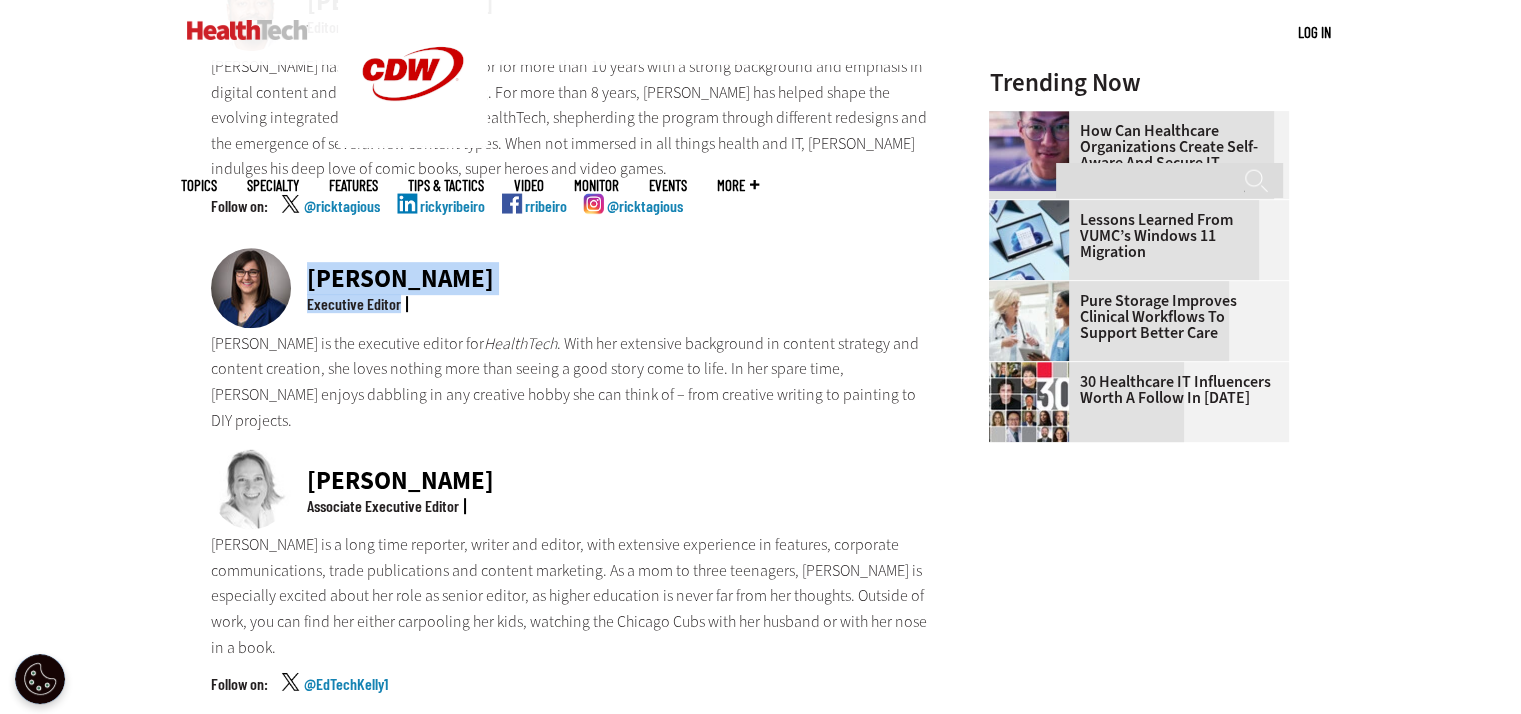 drag, startPoint x: 299, startPoint y: 226, endPoint x: 403, endPoint y: 256, distance: 108.24047 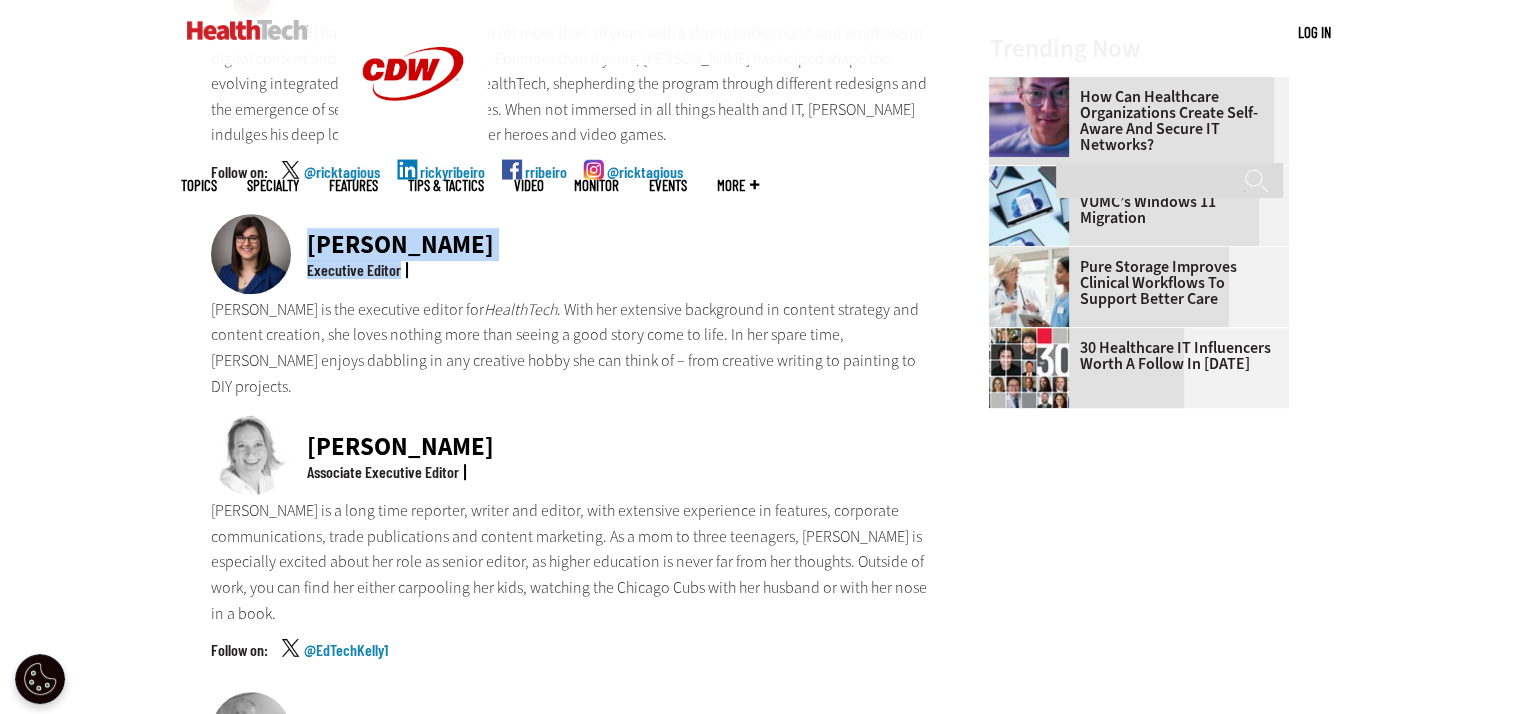 scroll, scrollTop: 1000, scrollLeft: 0, axis: vertical 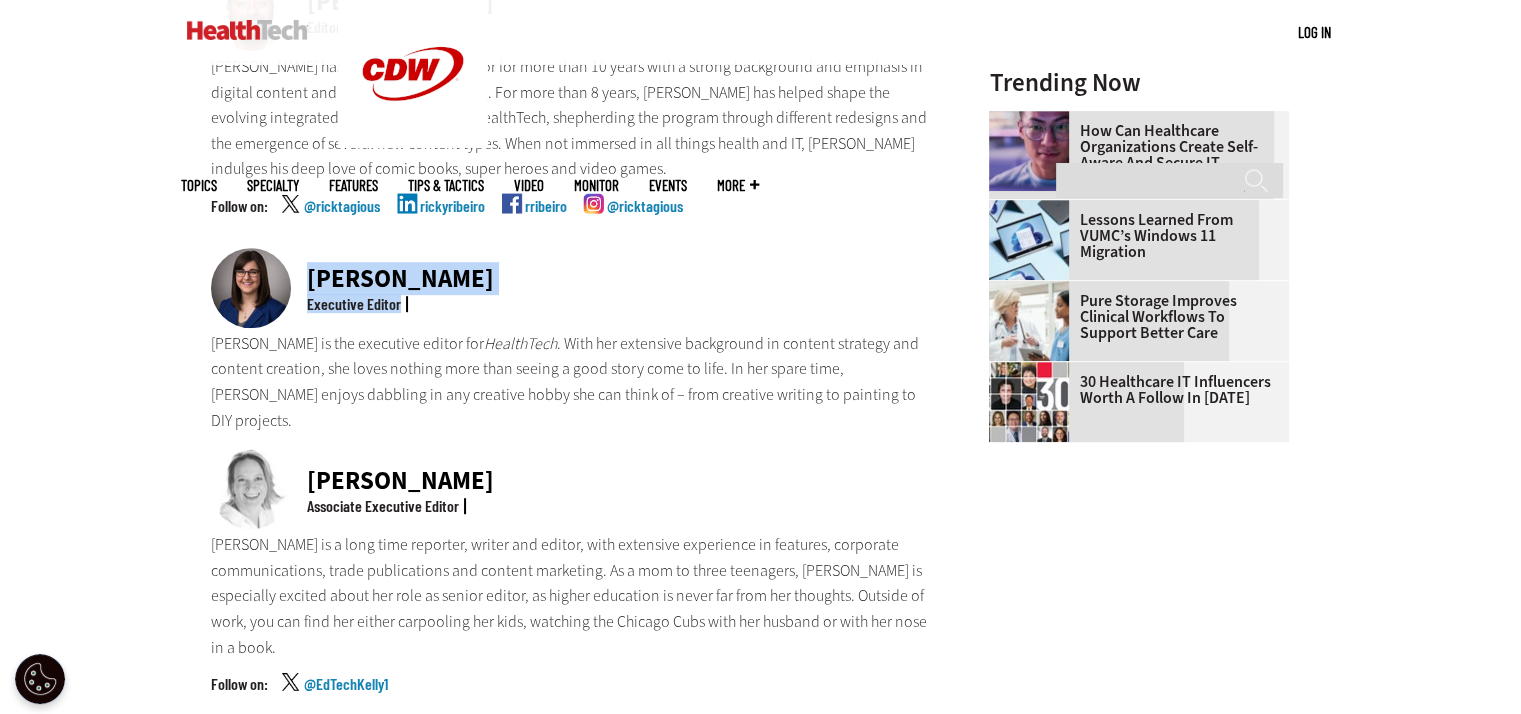 copy on "Nicole Scilingo
Executive Editor" 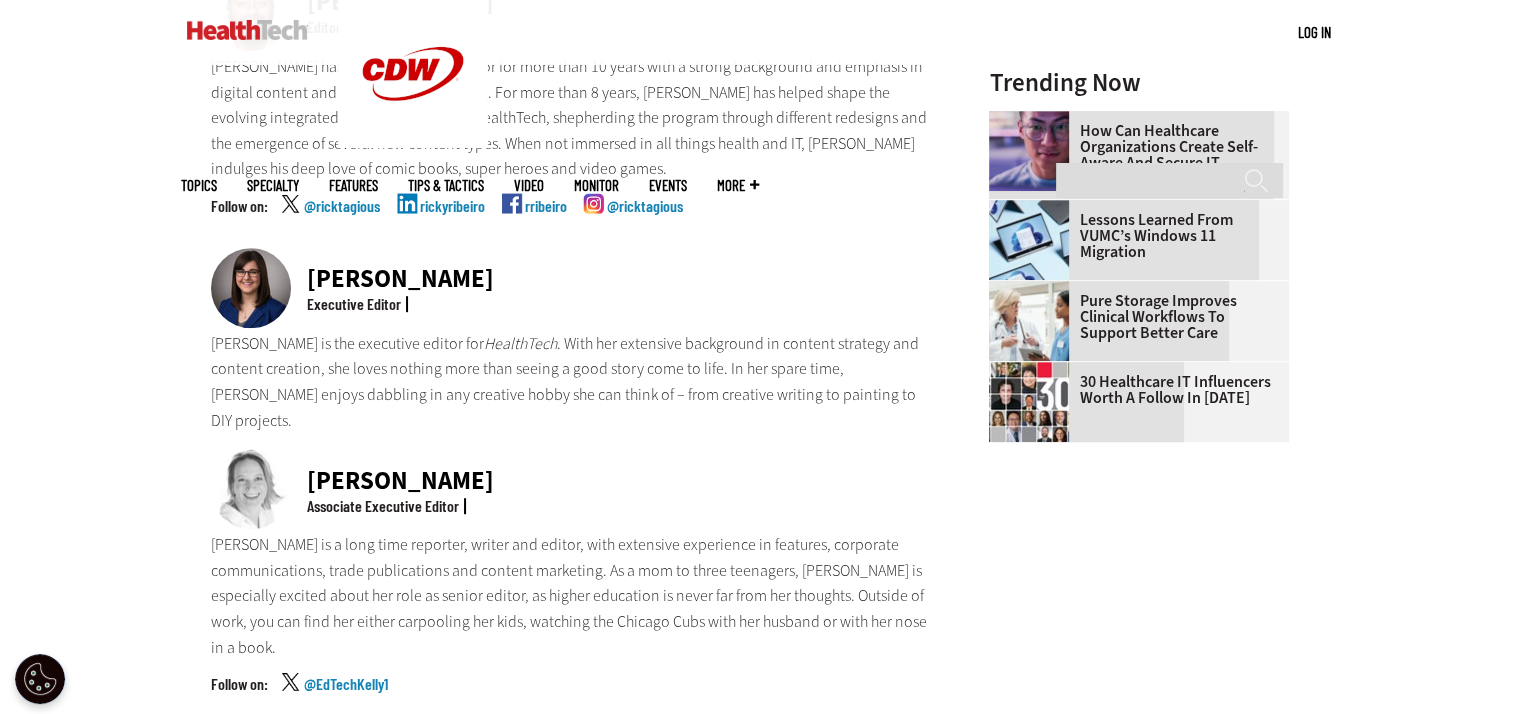 click on "Executive Editor" at bounding box center (400, 304) 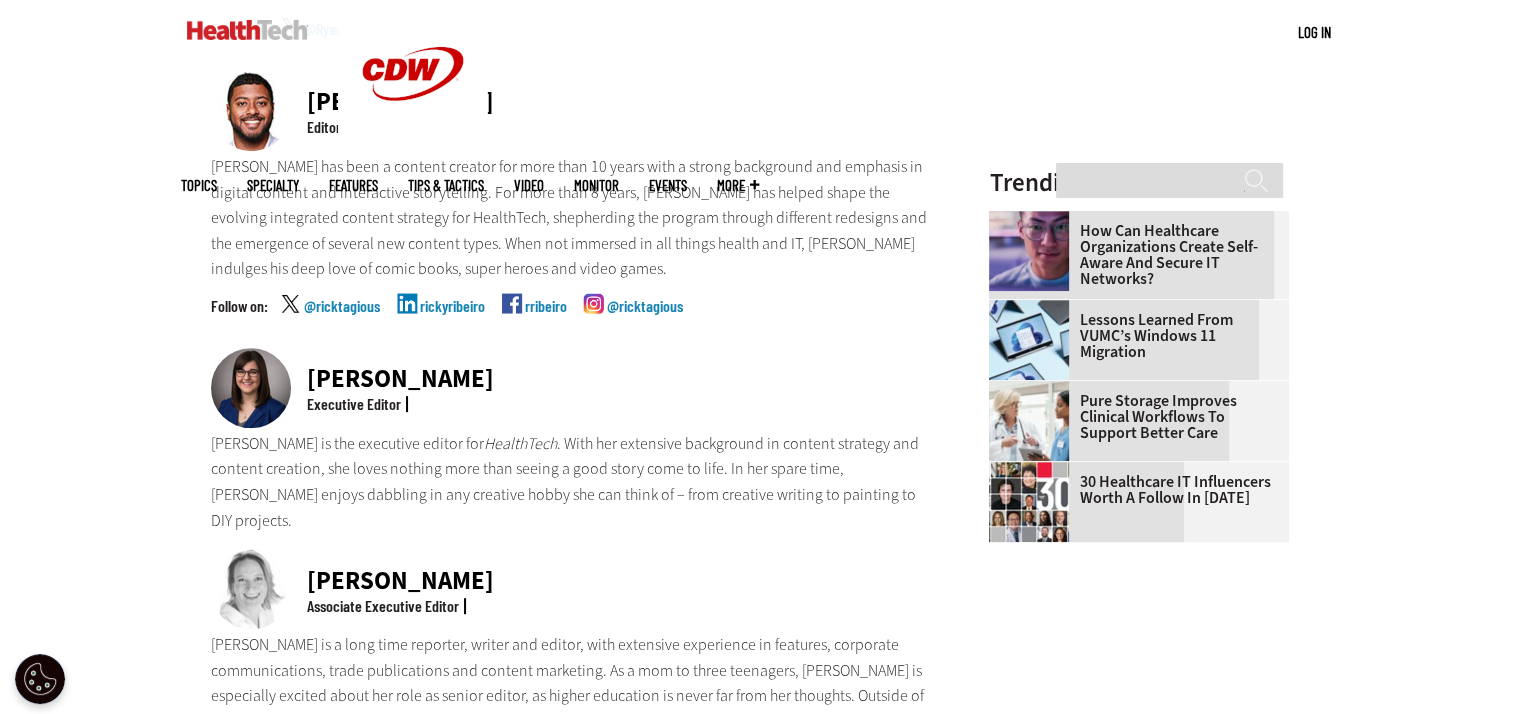 click on "Nicole Scilingo
Executive Editor" at bounding box center [574, 389] 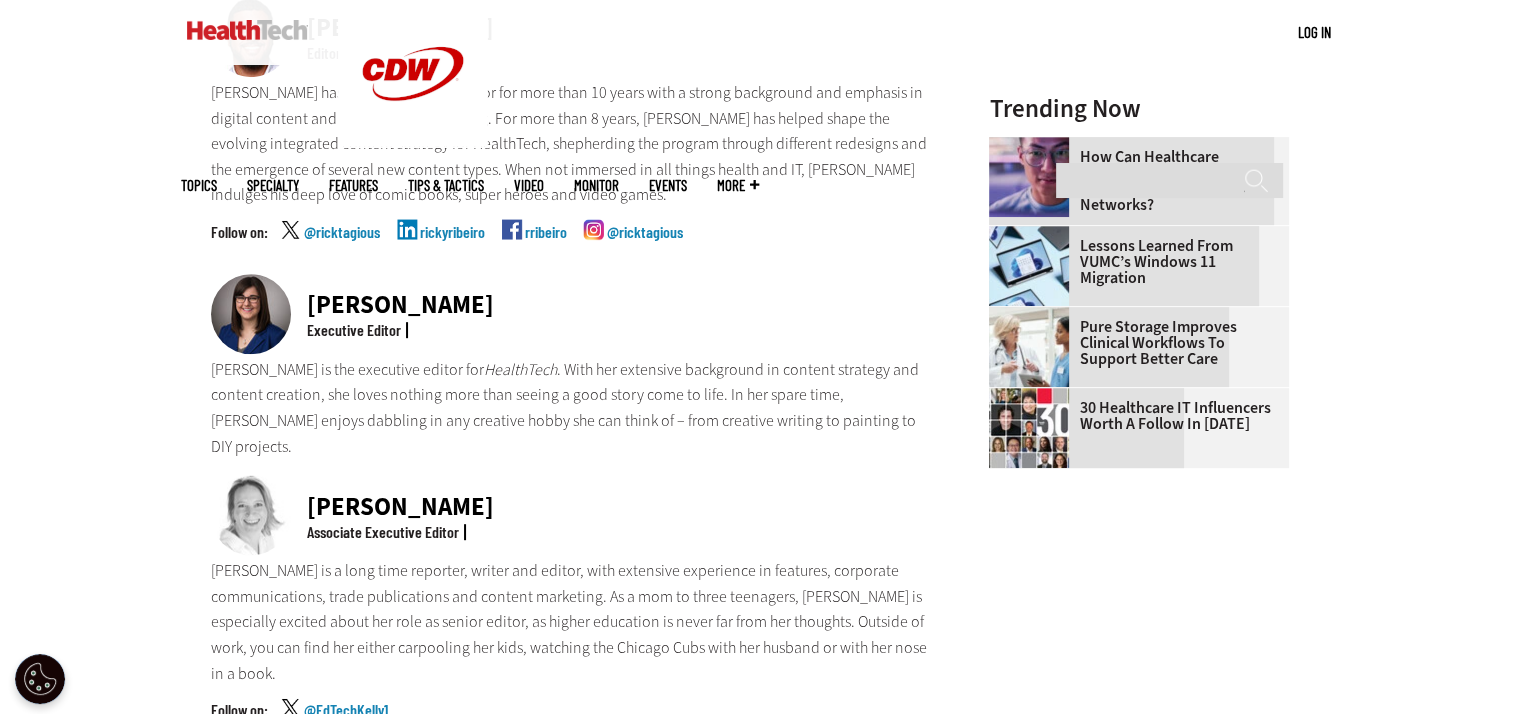 scroll, scrollTop: 1100, scrollLeft: 0, axis: vertical 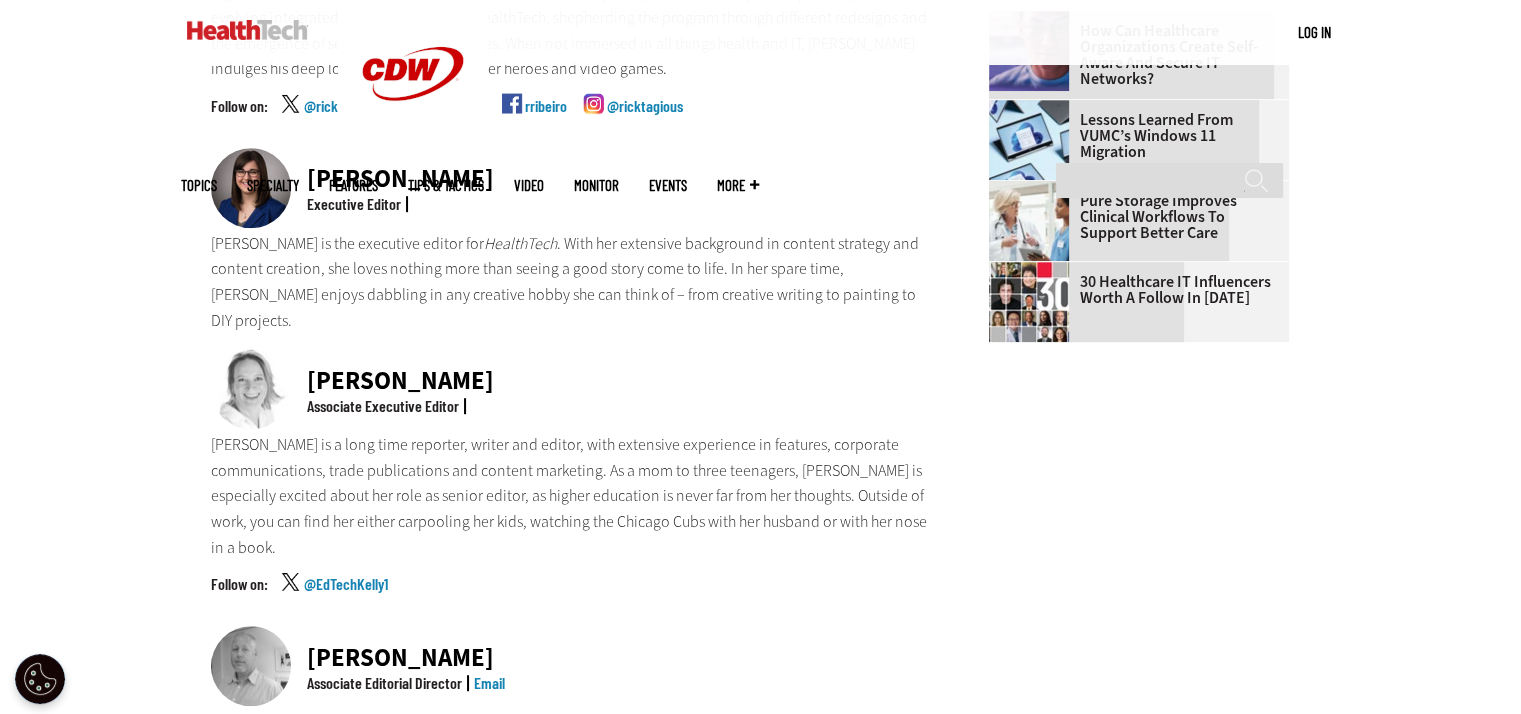 click on "Kelly Konrad
Associate Executive Editor" at bounding box center [574, 390] 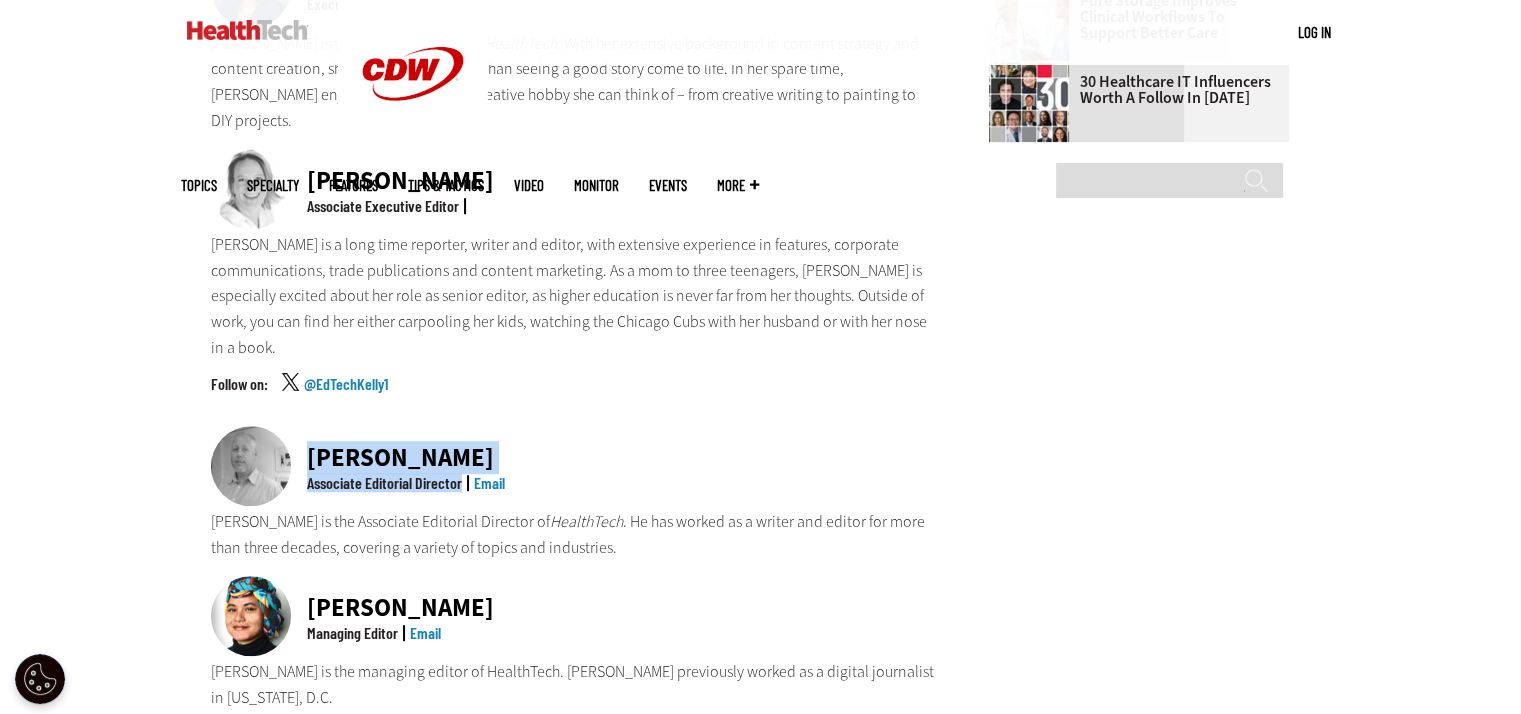drag, startPoint x: 306, startPoint y: 358, endPoint x: 464, endPoint y: 387, distance: 160.63934 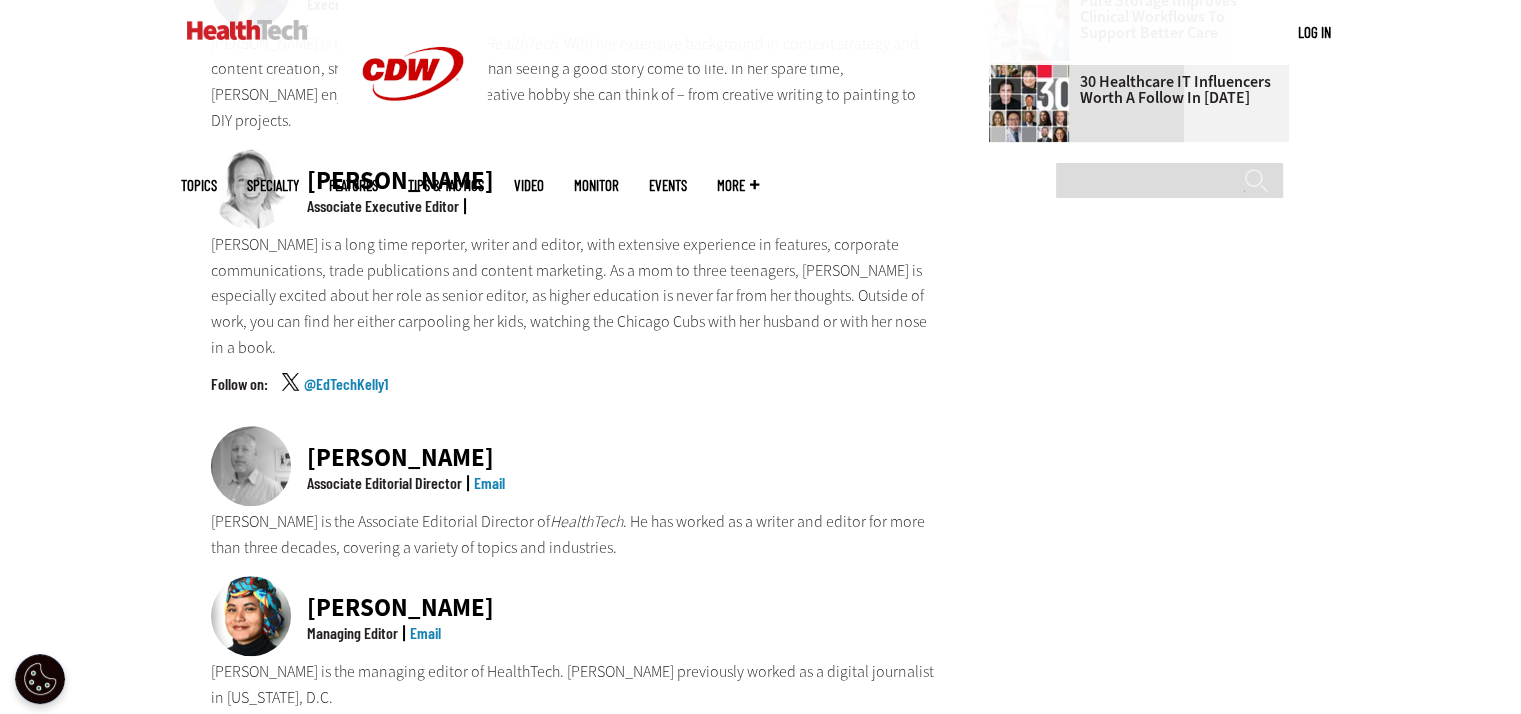 click on "Matt McLaughlin
Associate Editorial Director
Email" at bounding box center [406, 468] 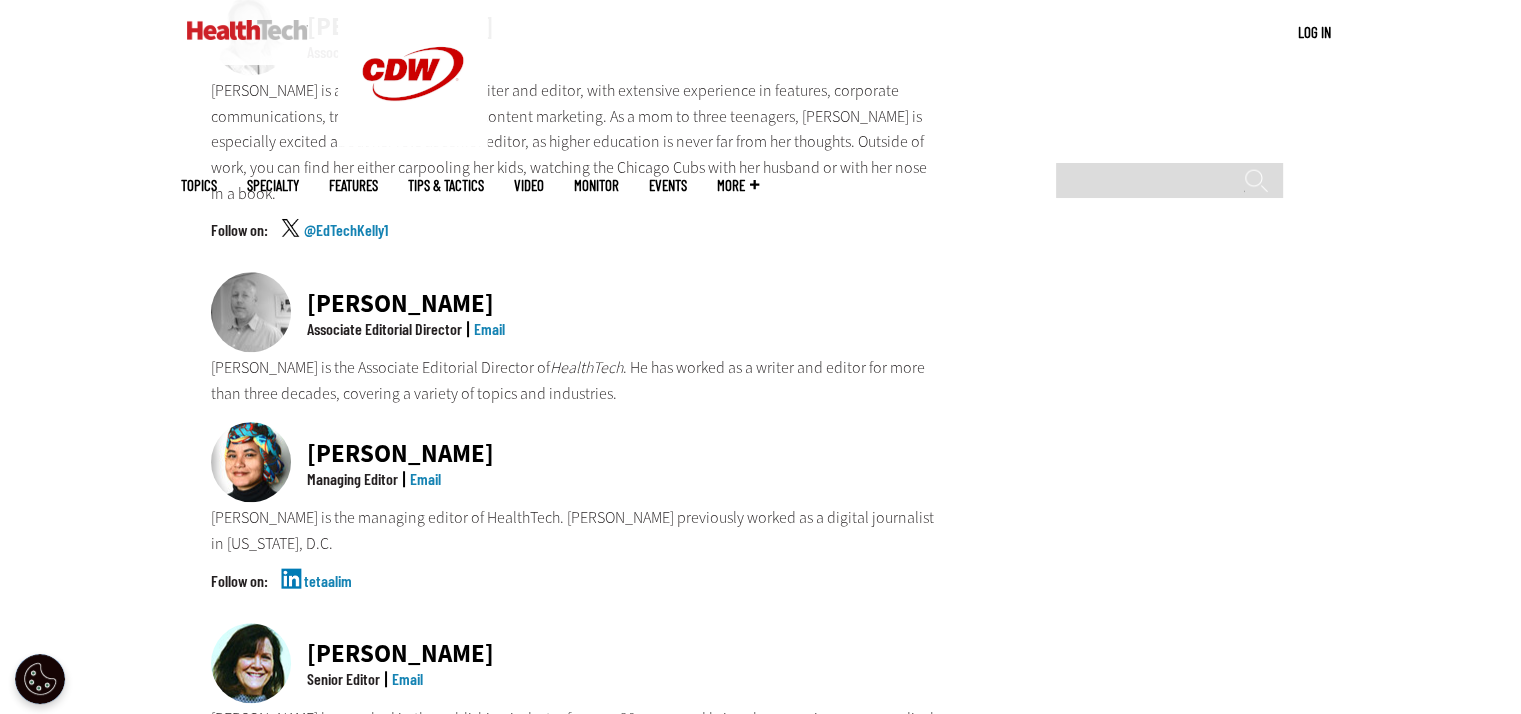 scroll, scrollTop: 1500, scrollLeft: 0, axis: vertical 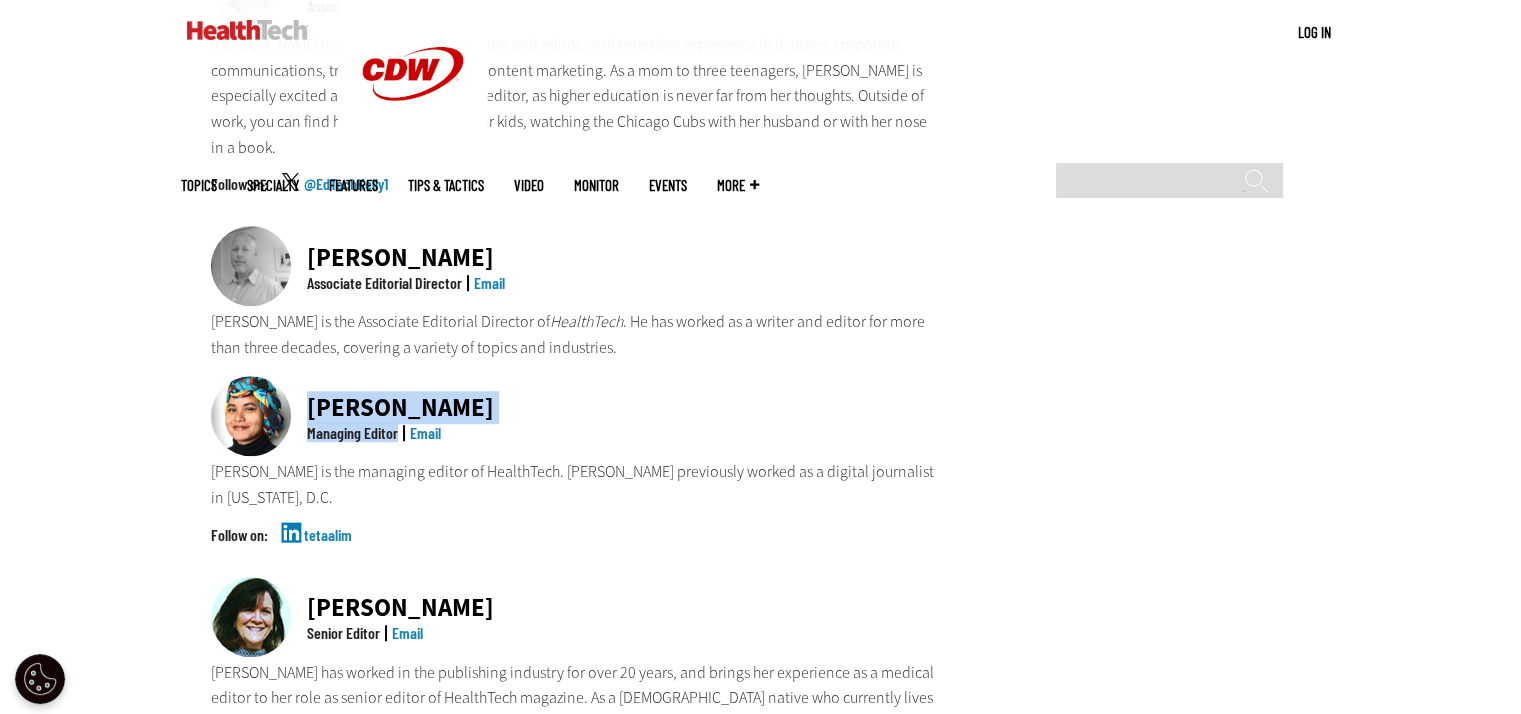 drag, startPoint x: 307, startPoint y: 301, endPoint x: 396, endPoint y: 338, distance: 96.38464 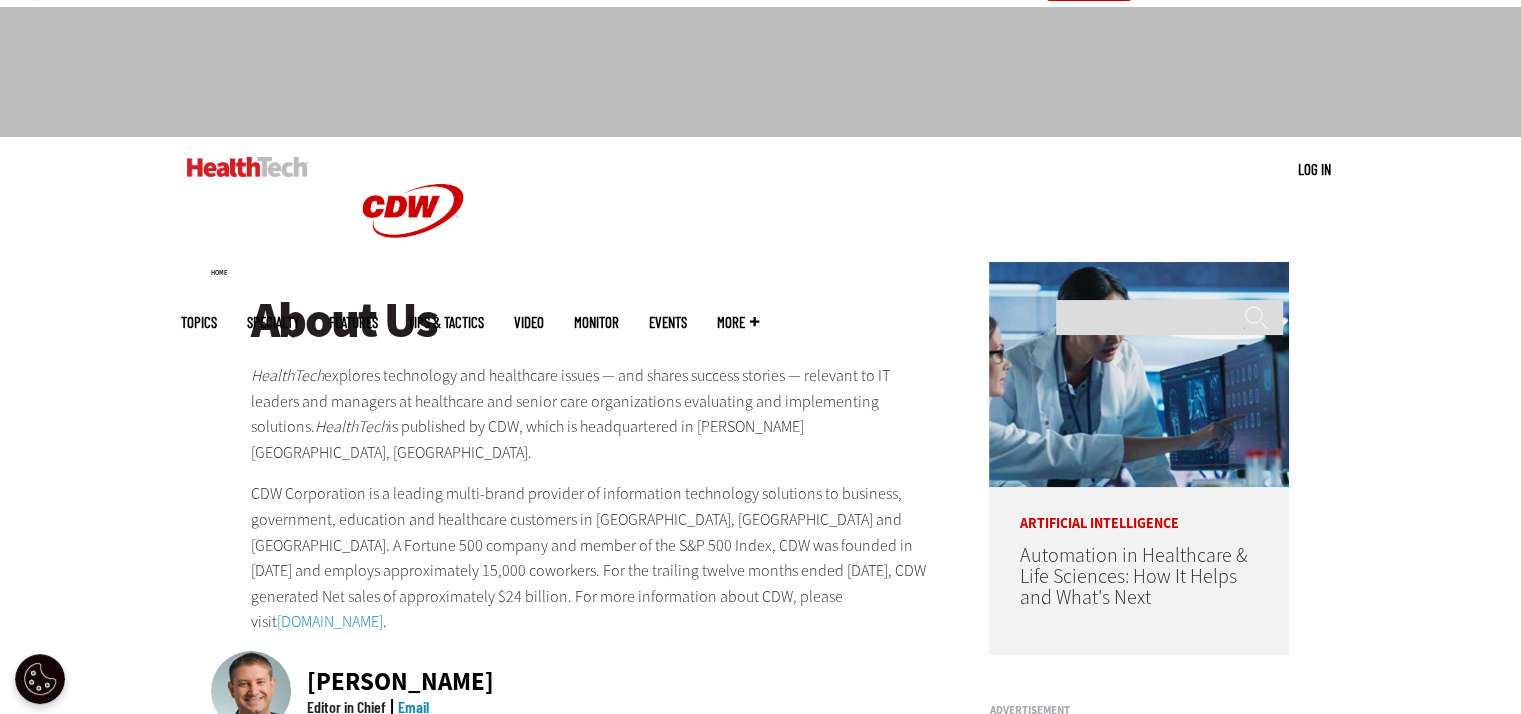 scroll, scrollTop: 0, scrollLeft: 0, axis: both 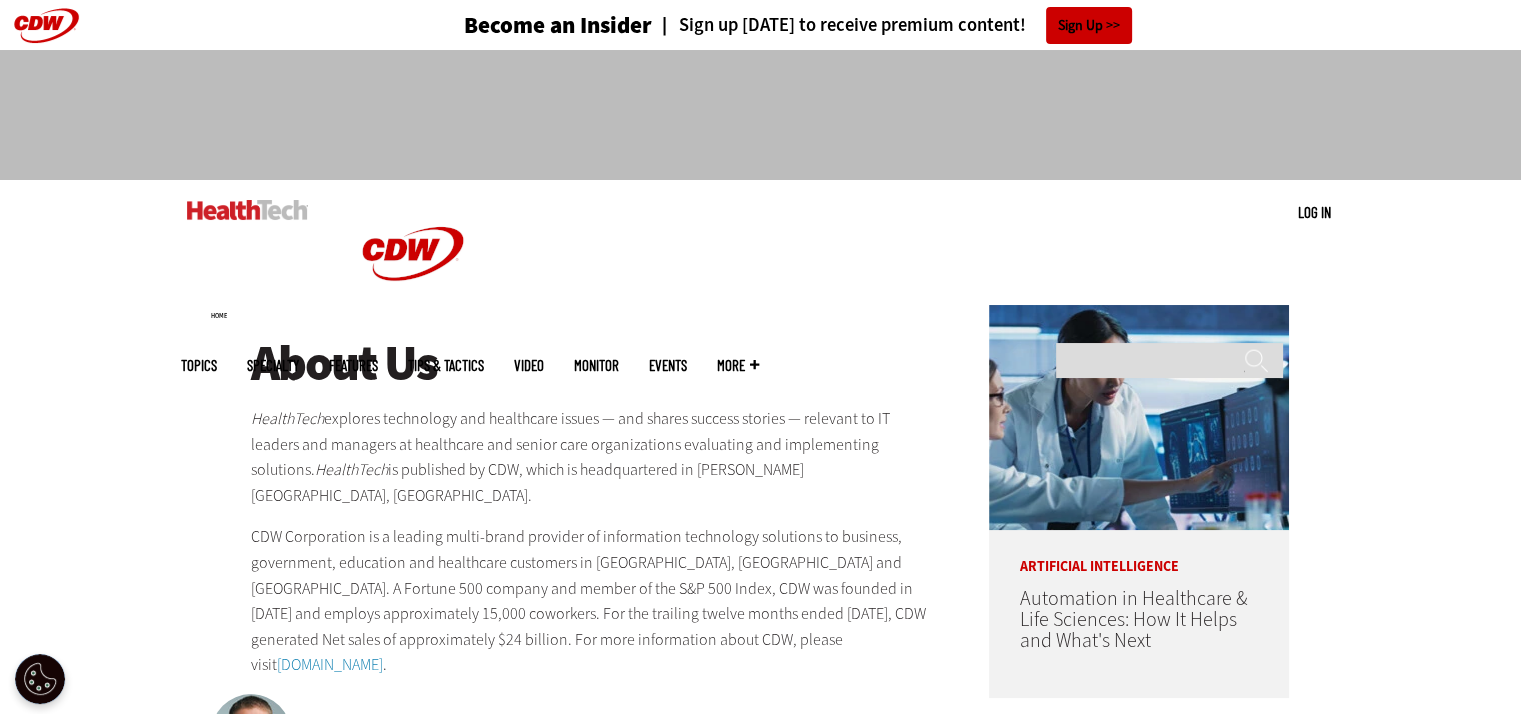 click at bounding box center [247, 210] 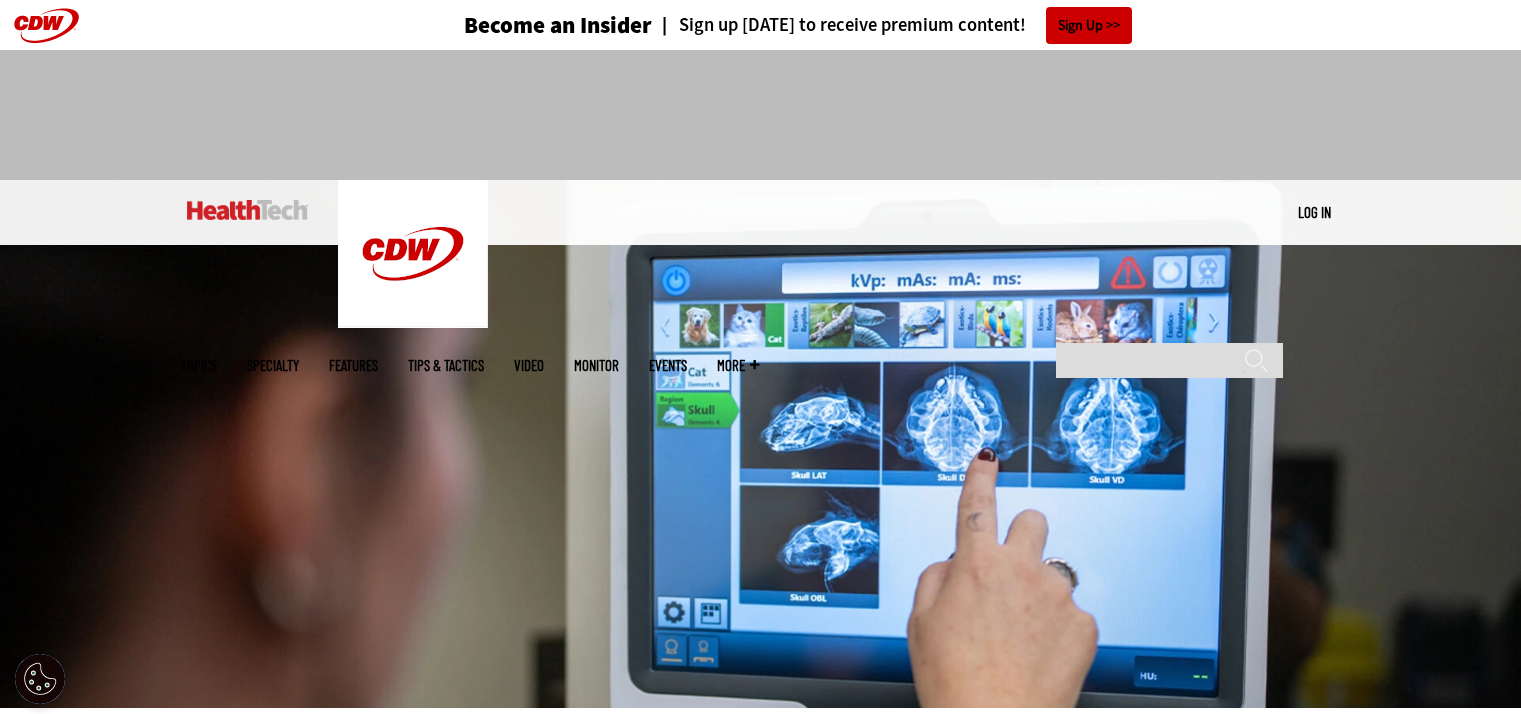 scroll, scrollTop: 0, scrollLeft: 0, axis: both 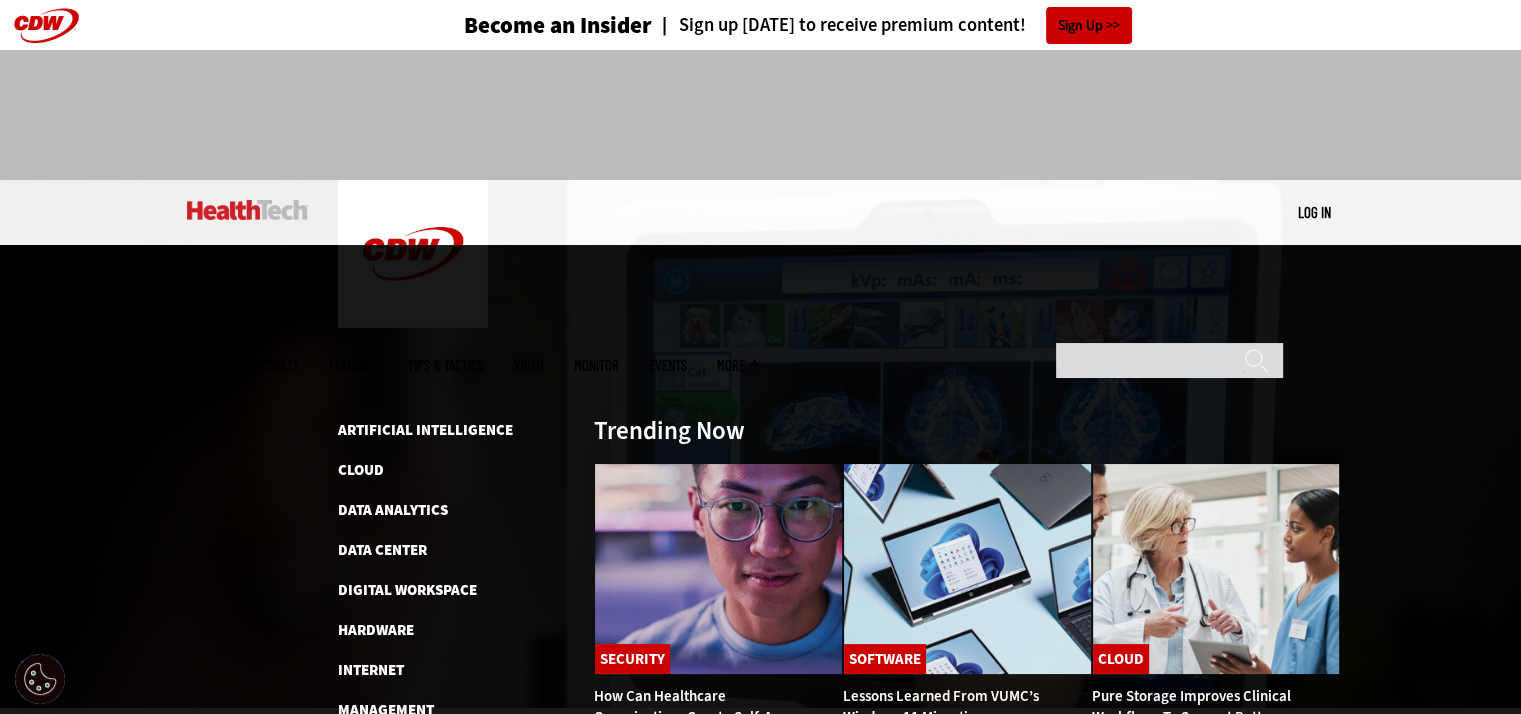 click on "Topics" at bounding box center (199, 365) 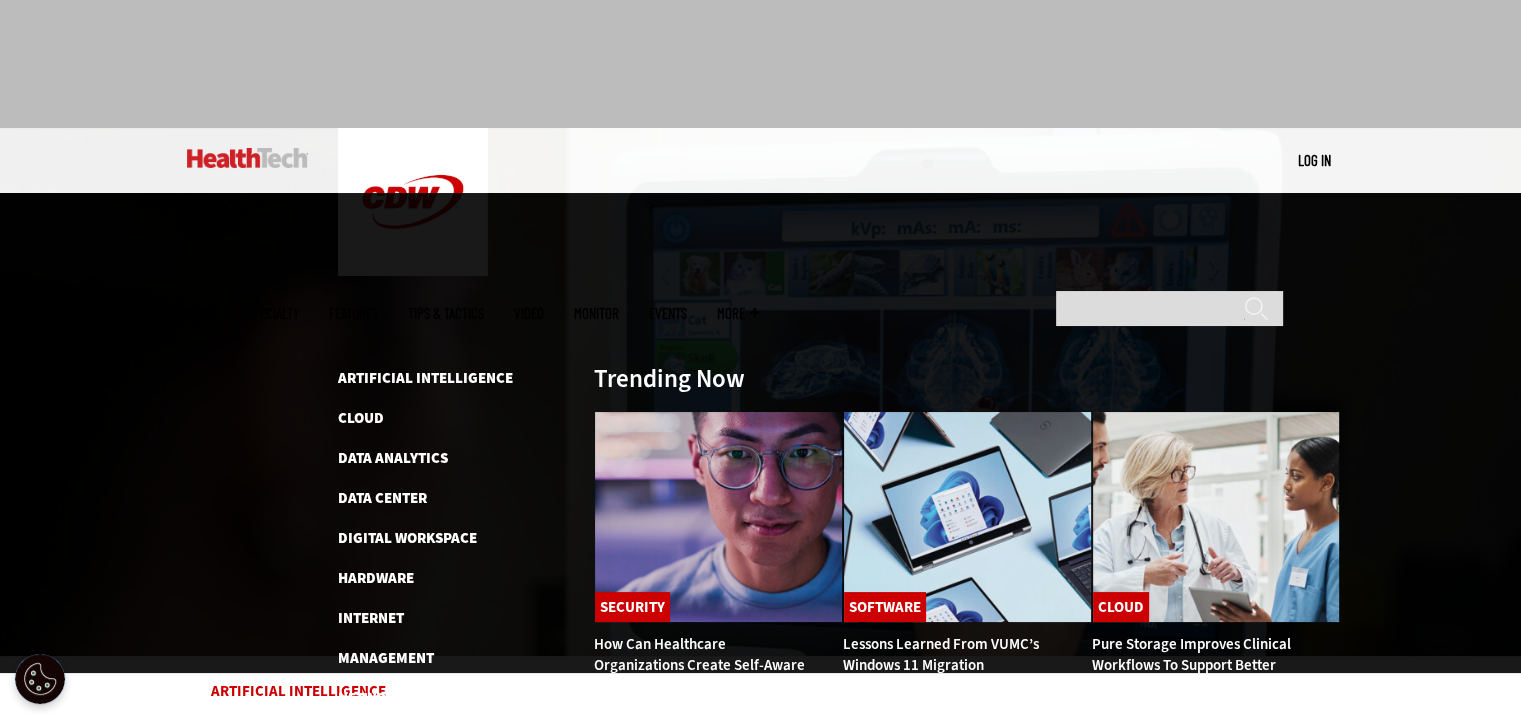 scroll, scrollTop: 100, scrollLeft: 0, axis: vertical 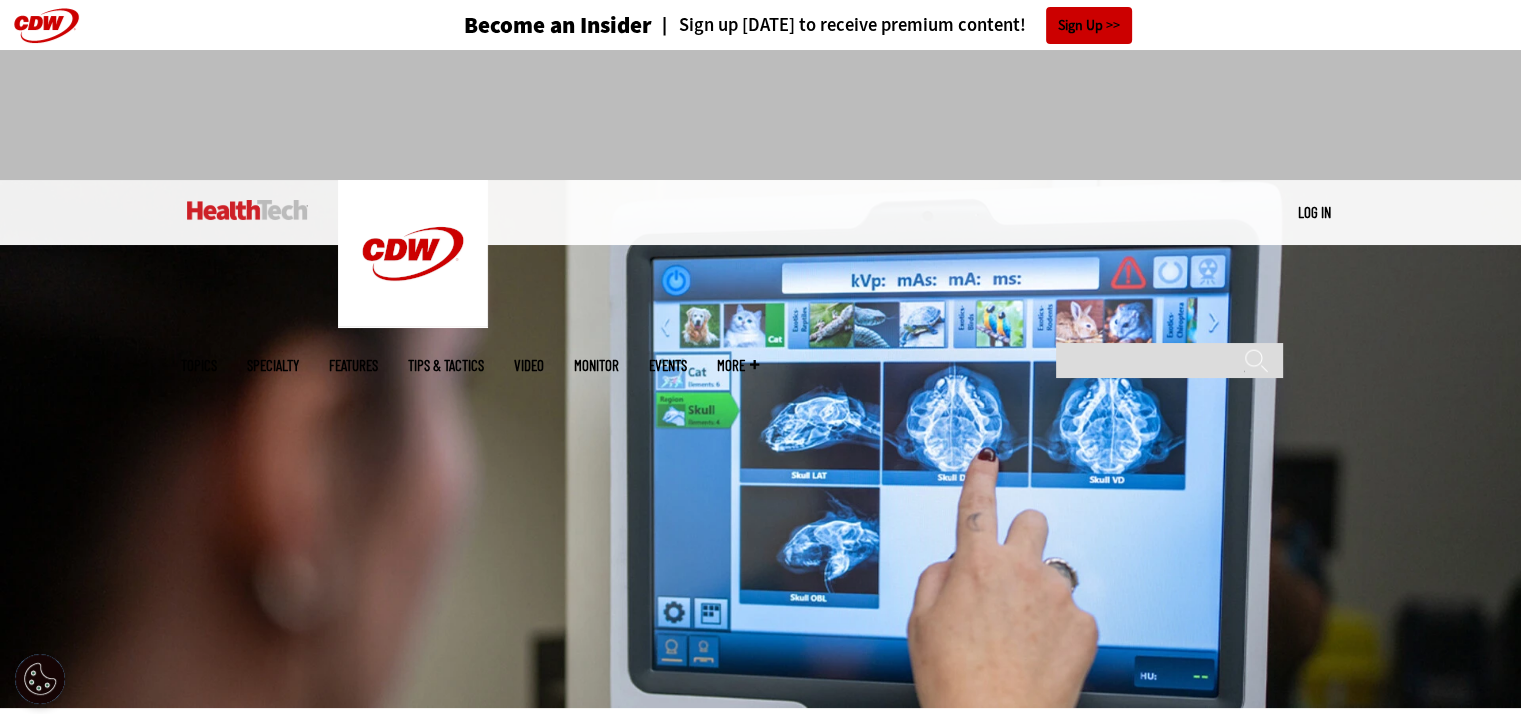 click on "Events" at bounding box center [668, 365] 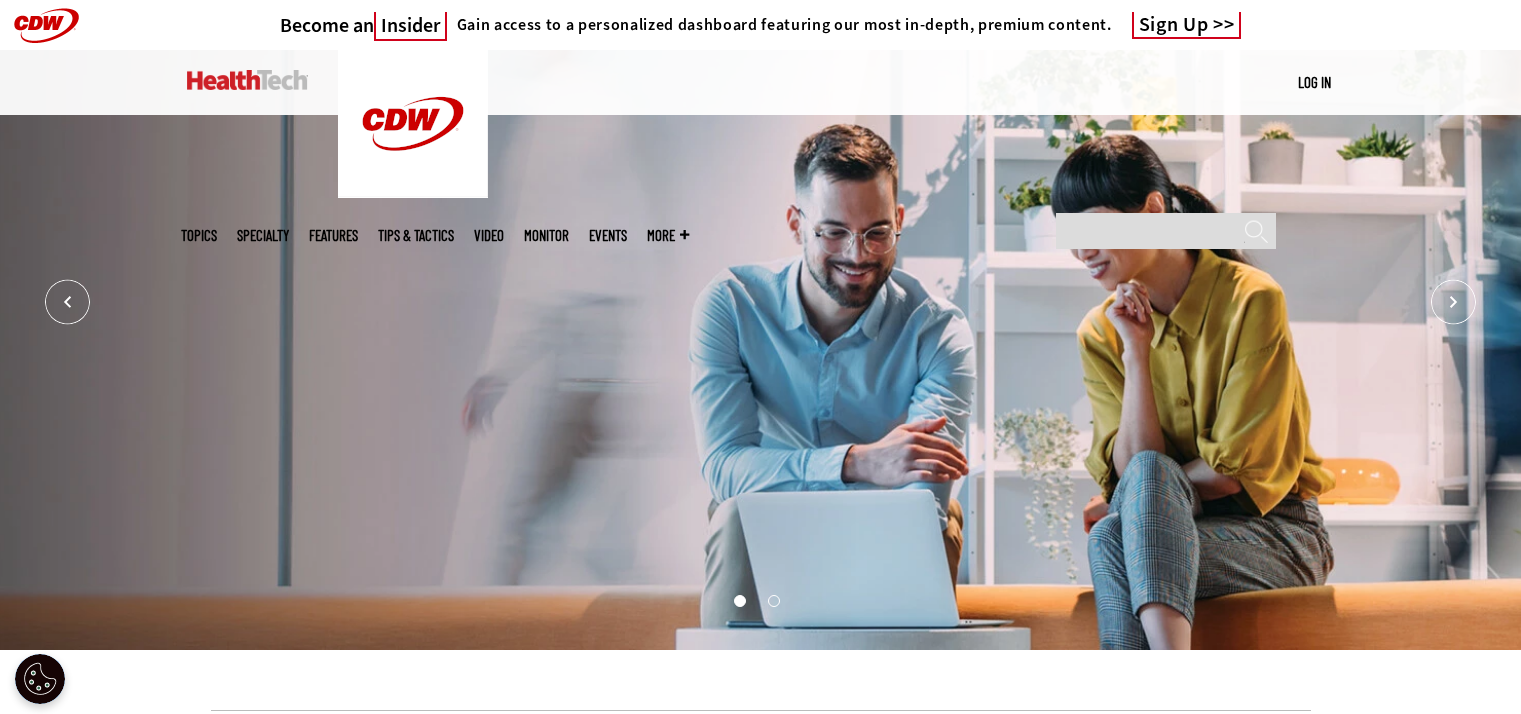 scroll, scrollTop: 0, scrollLeft: 0, axis: both 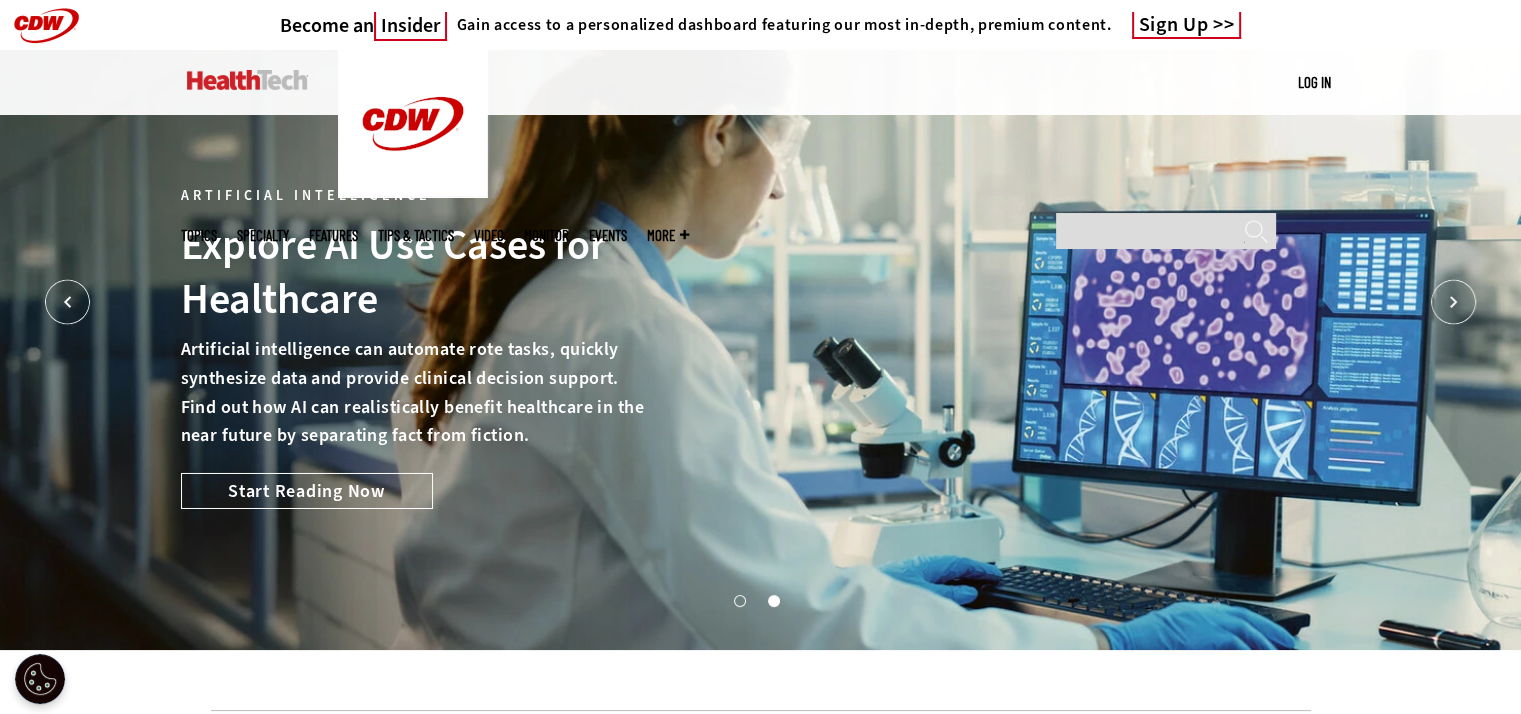 click on "Events" at bounding box center (608, 235) 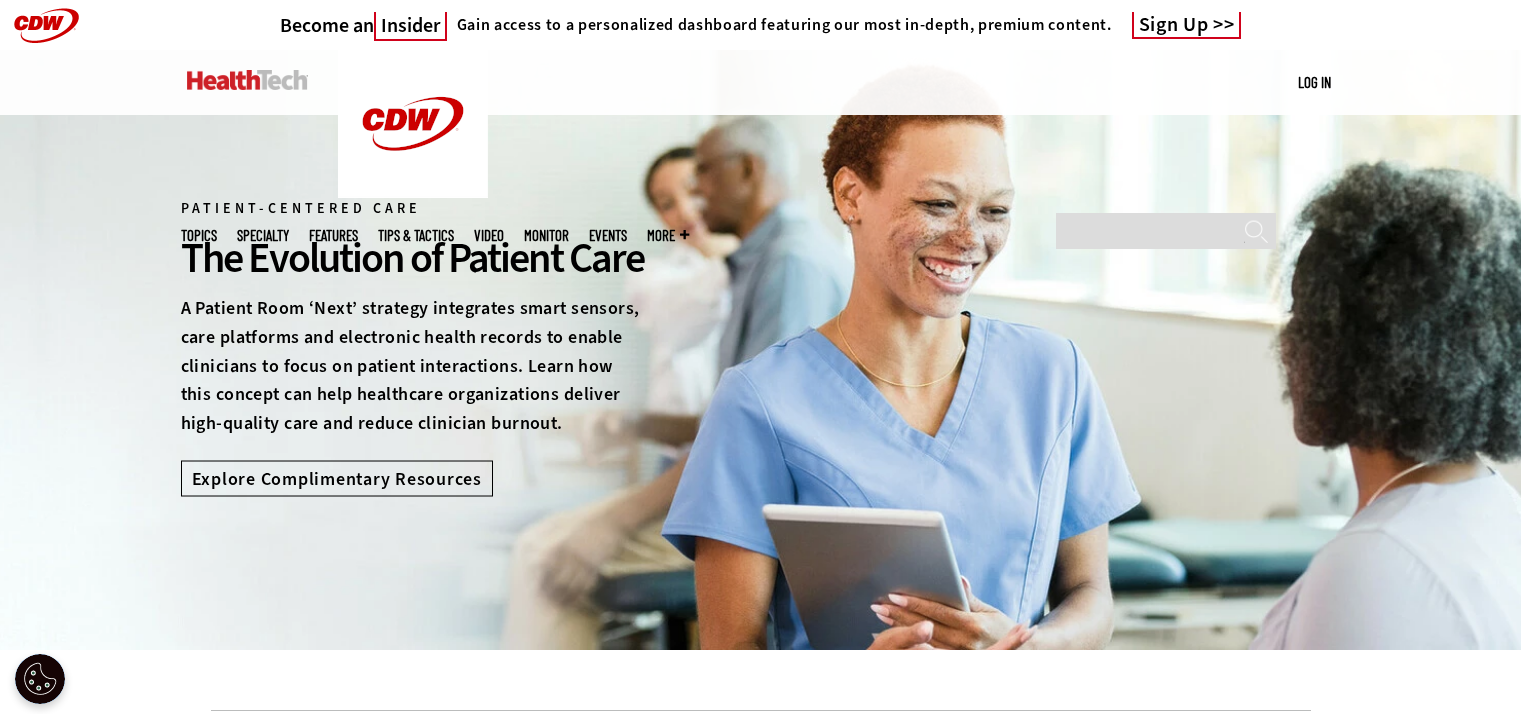 scroll, scrollTop: 0, scrollLeft: 0, axis: both 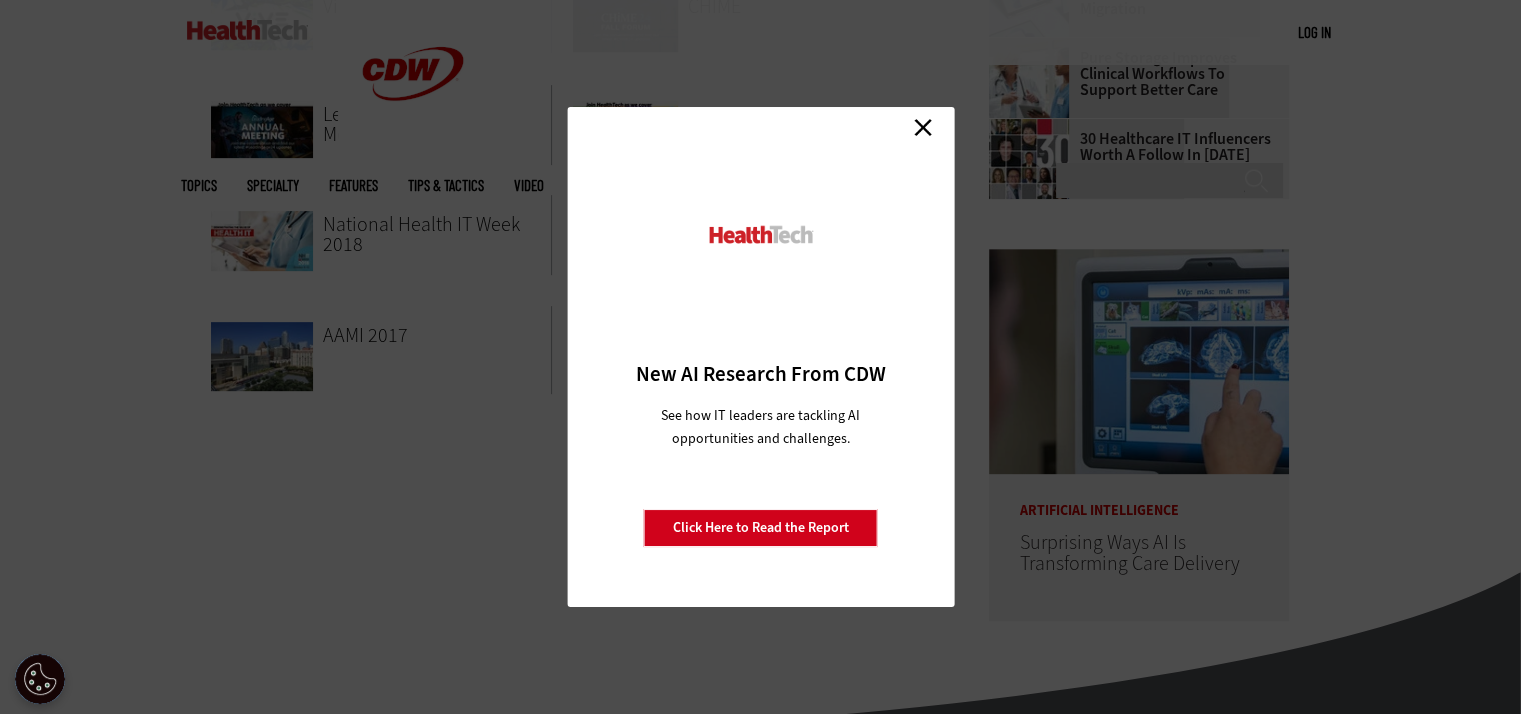 click on "Close" at bounding box center (923, 127) 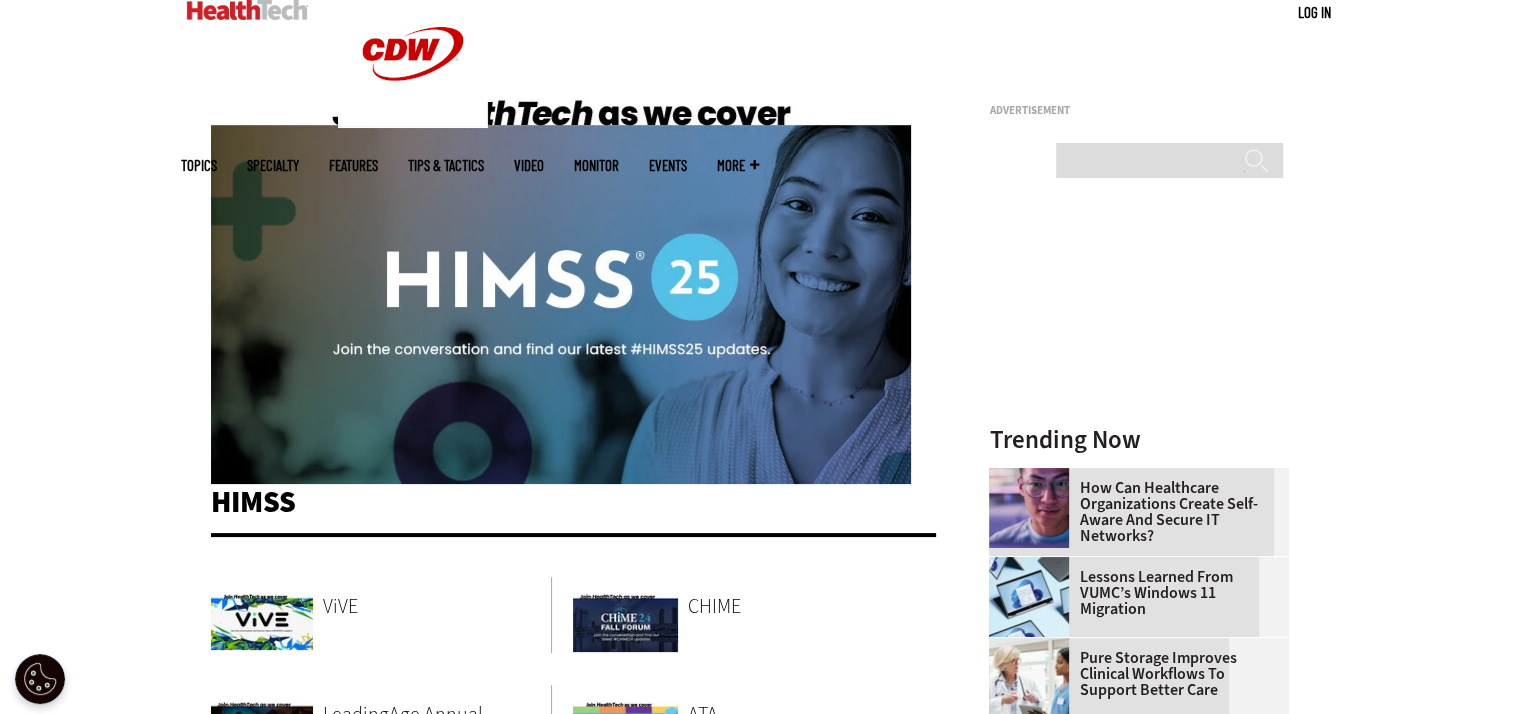scroll, scrollTop: 0, scrollLeft: 0, axis: both 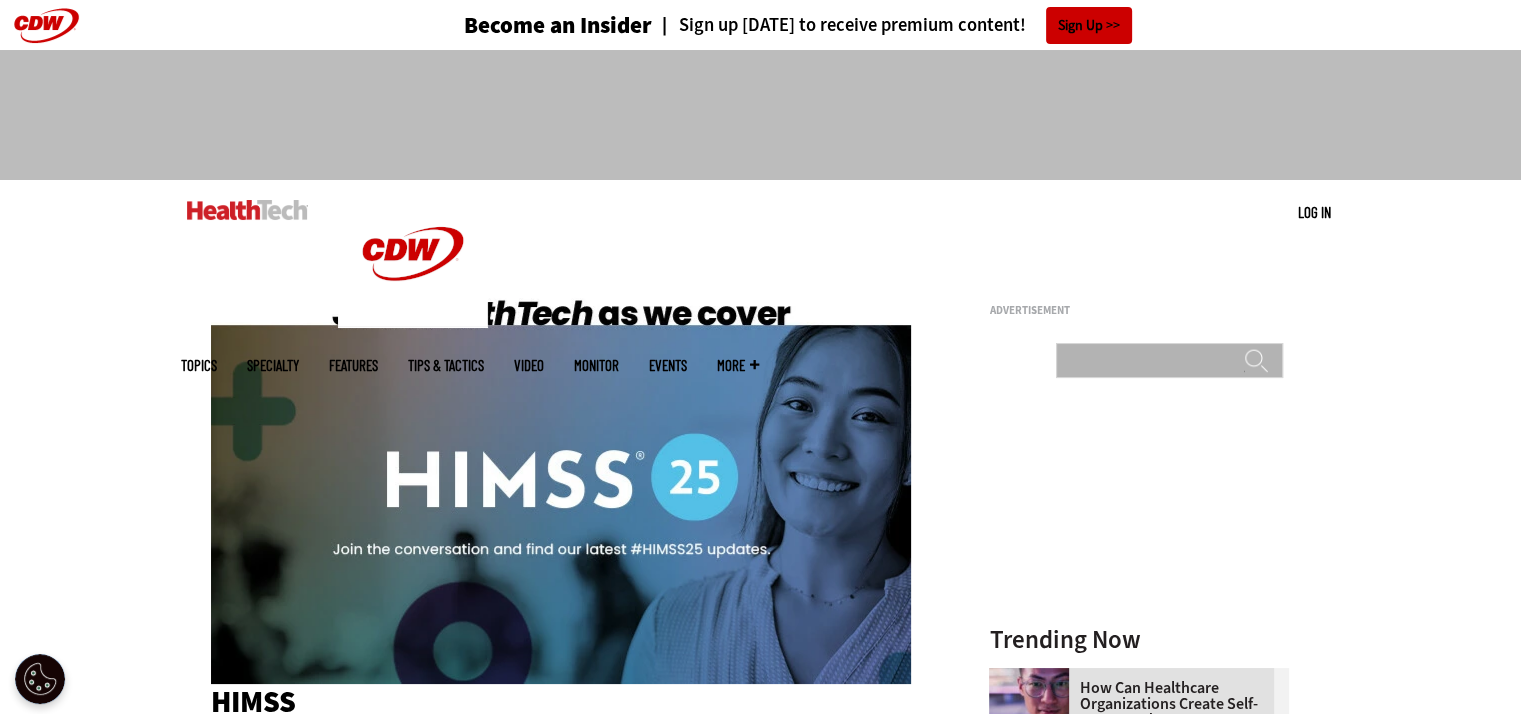 click on "Search" at bounding box center [1169, 360] 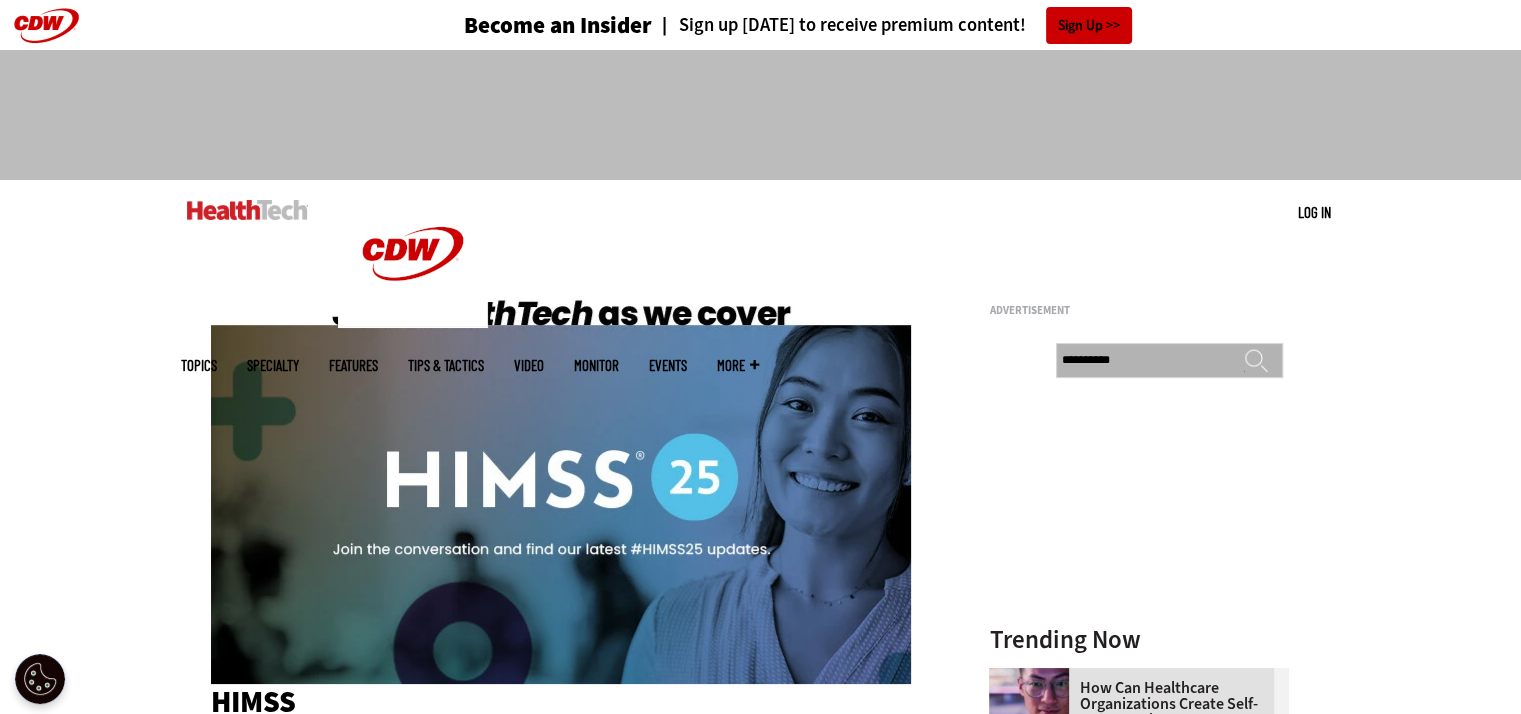 click on "******" at bounding box center [1256, 368] 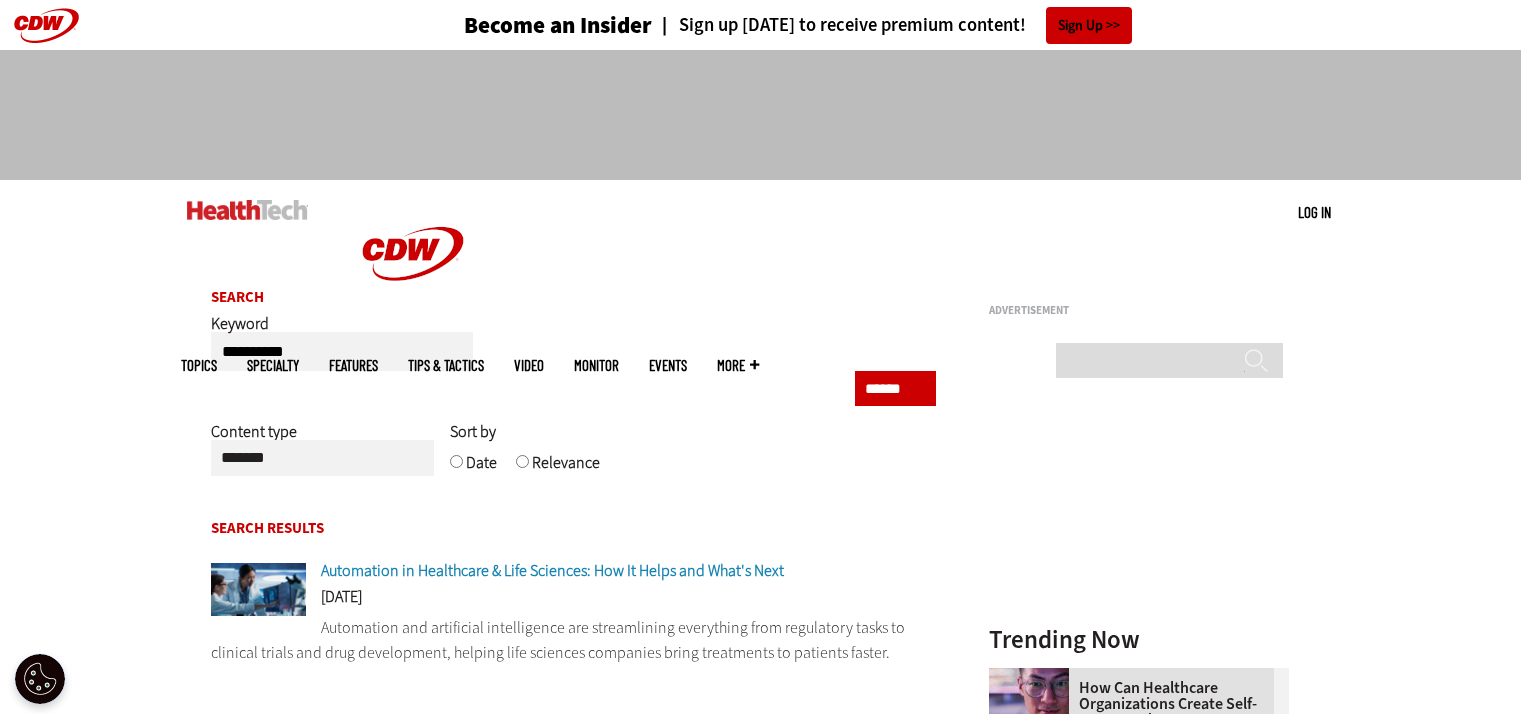 scroll, scrollTop: 0, scrollLeft: 0, axis: both 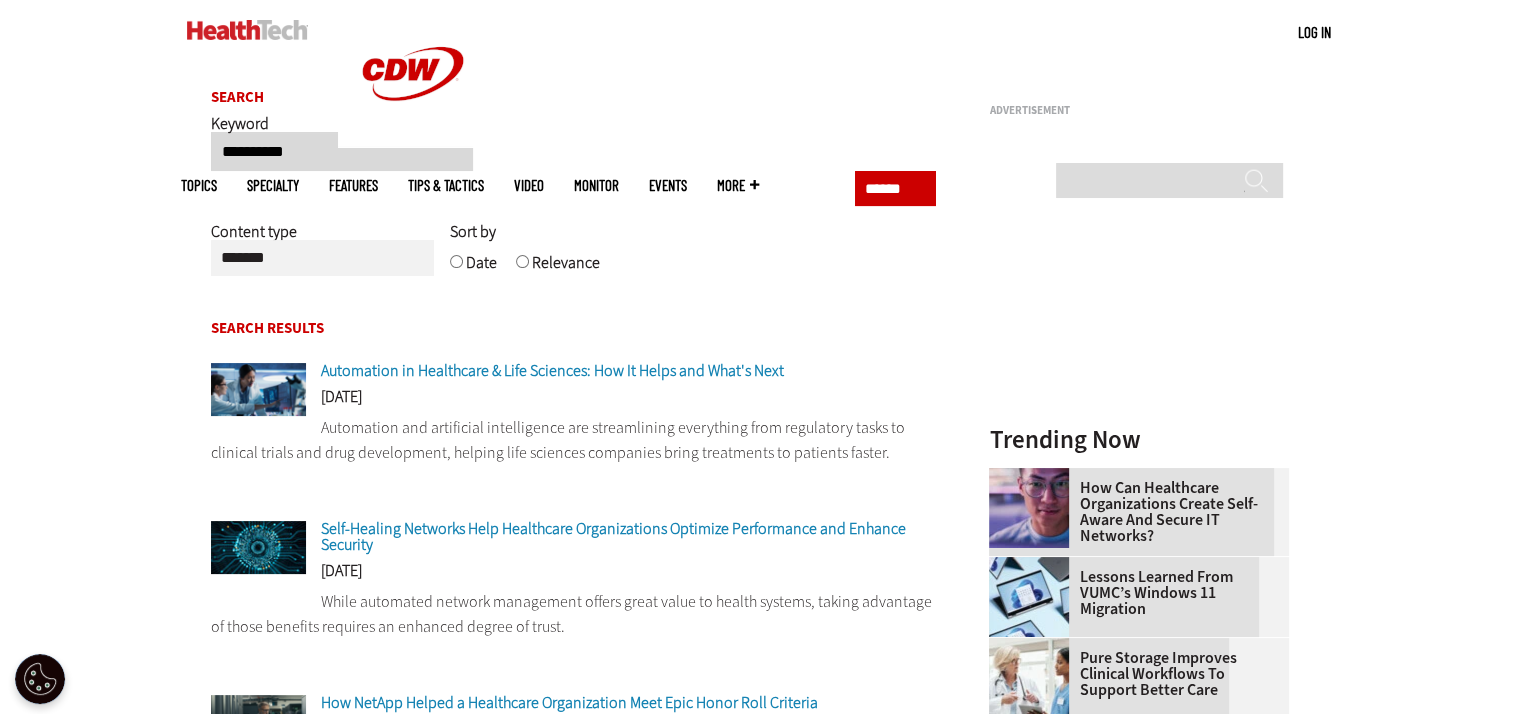 click on "**********" at bounding box center (342, 151) 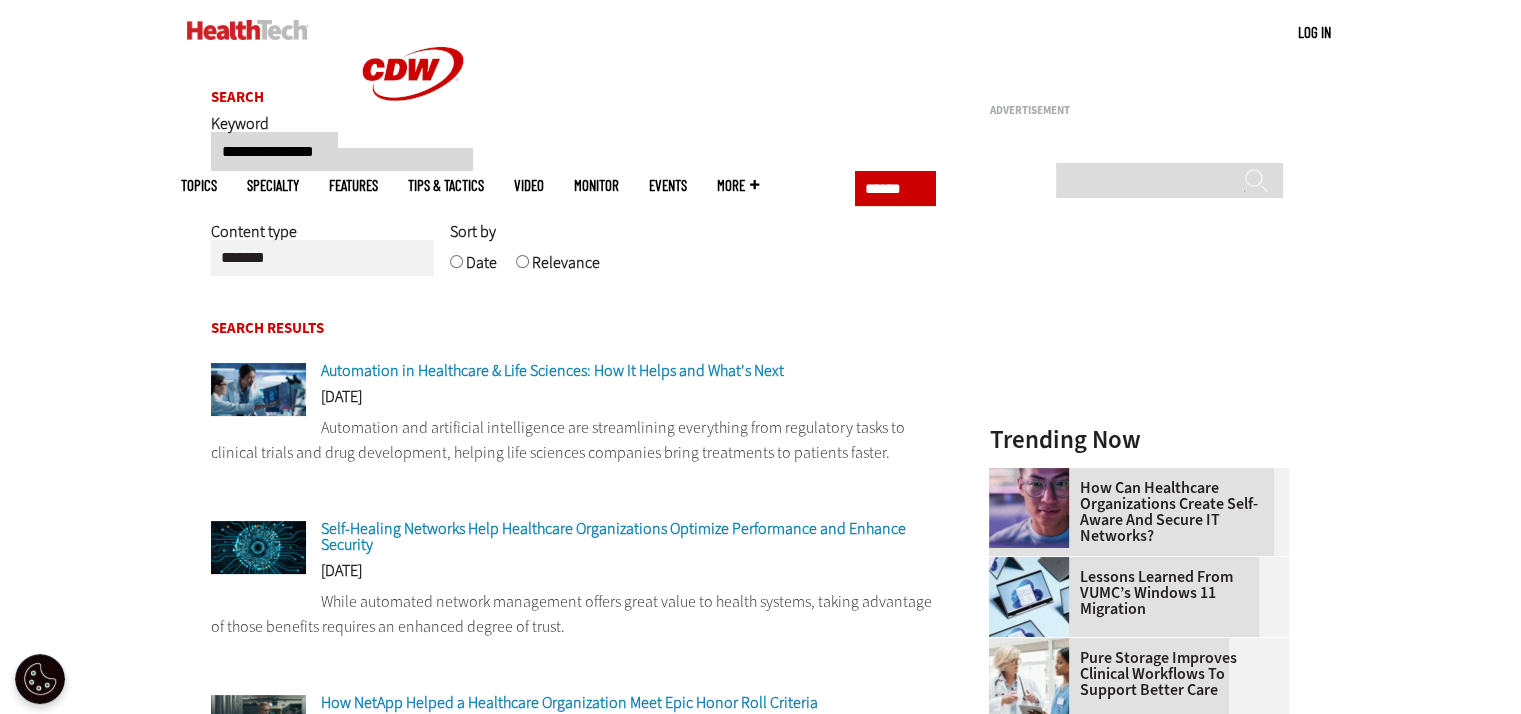 click on "**********" at bounding box center (342, 151) 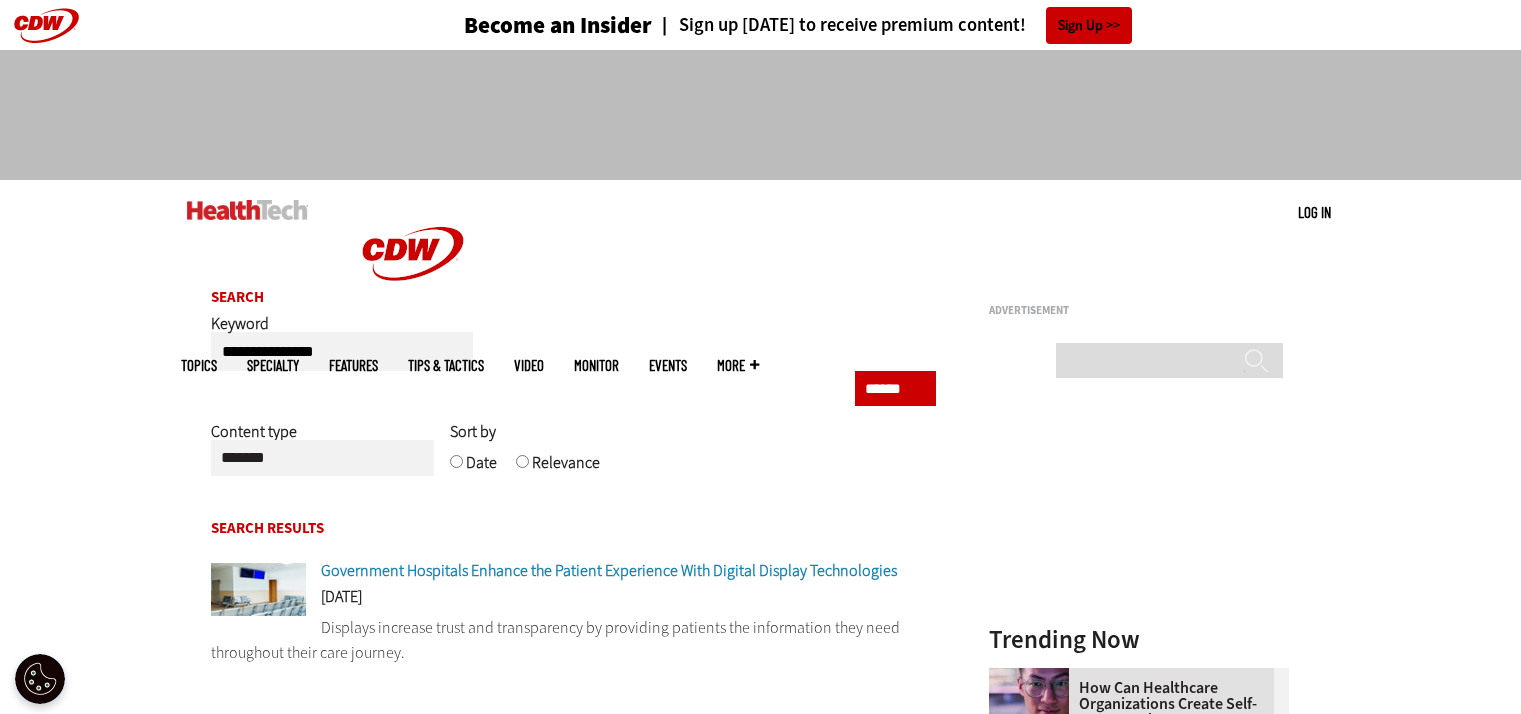 scroll, scrollTop: 0, scrollLeft: 0, axis: both 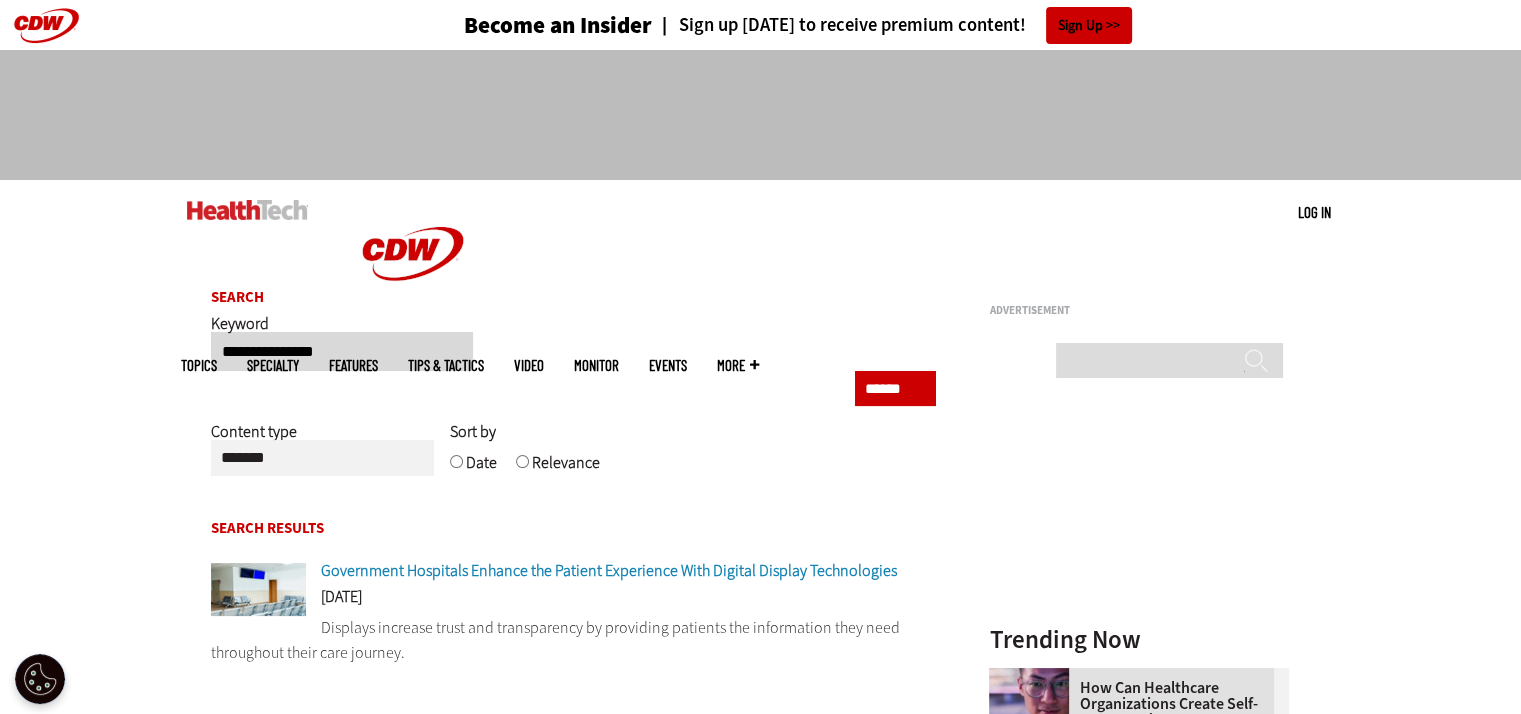 click on "**********" at bounding box center [342, 351] 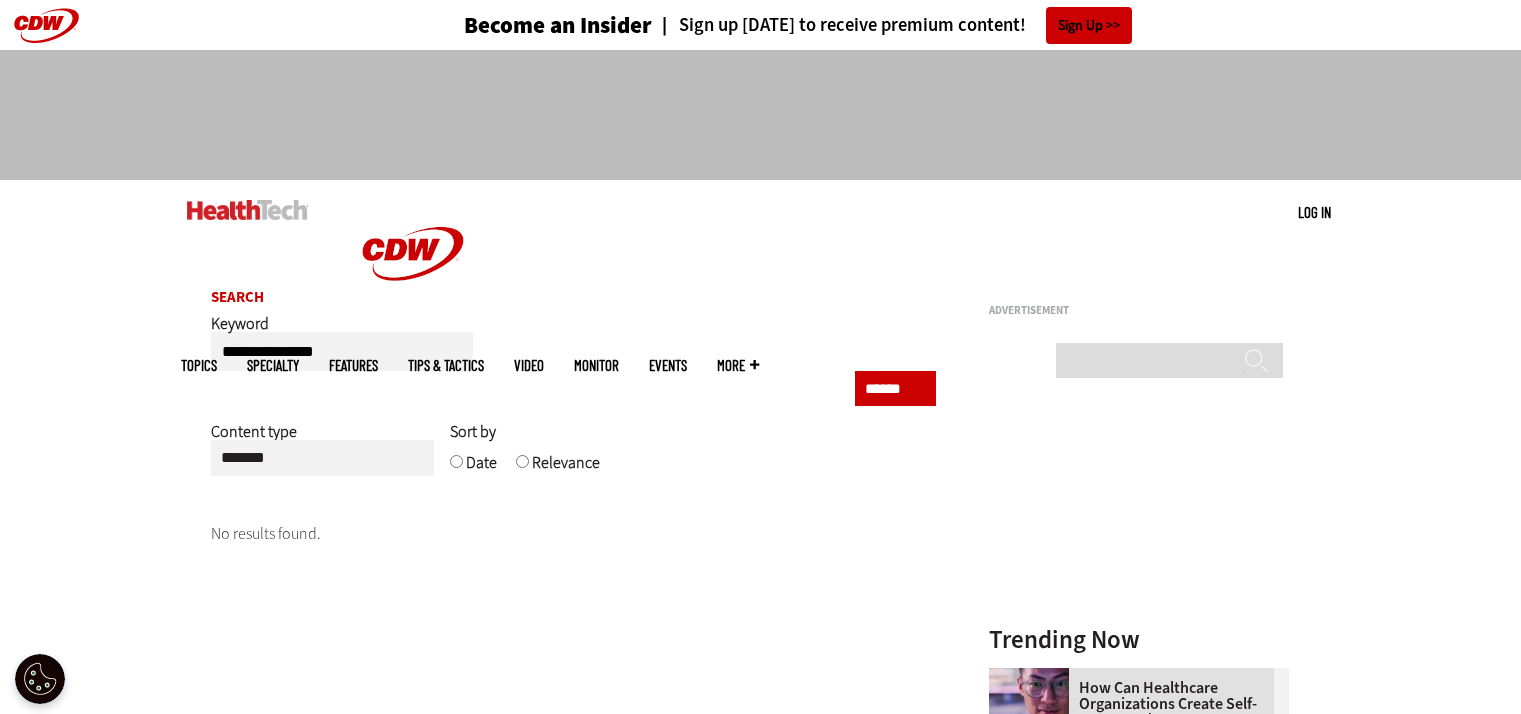 scroll, scrollTop: 0, scrollLeft: 0, axis: both 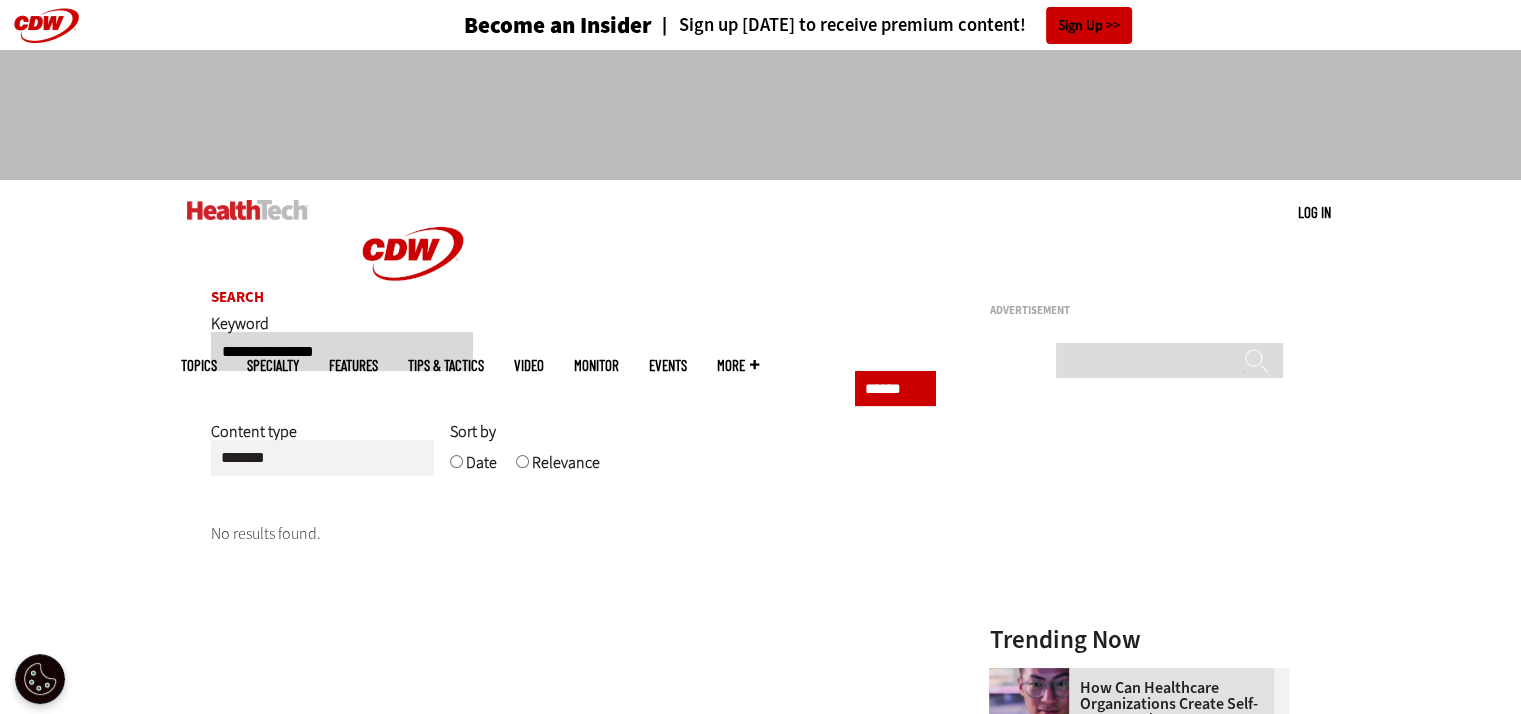 click on "**********" at bounding box center [342, 351] 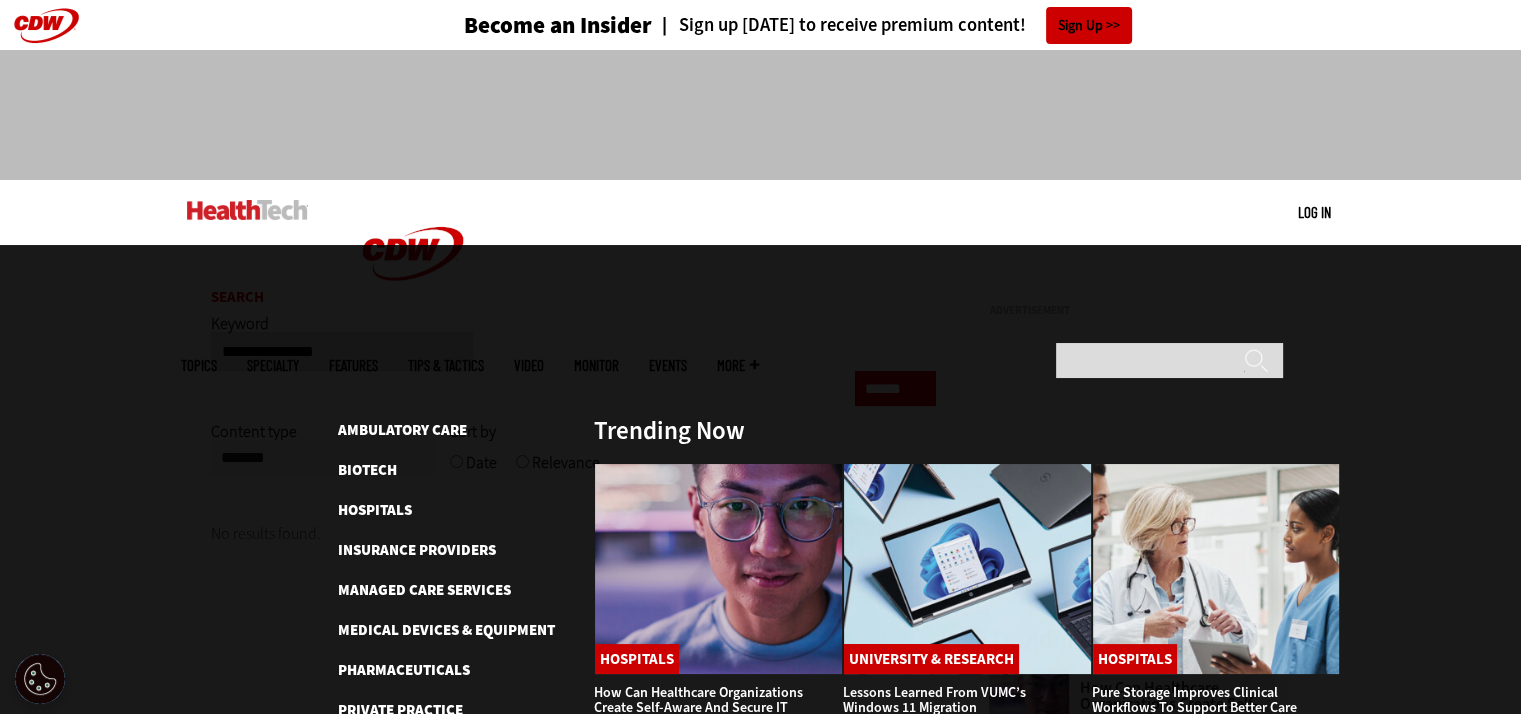 type on "**********" 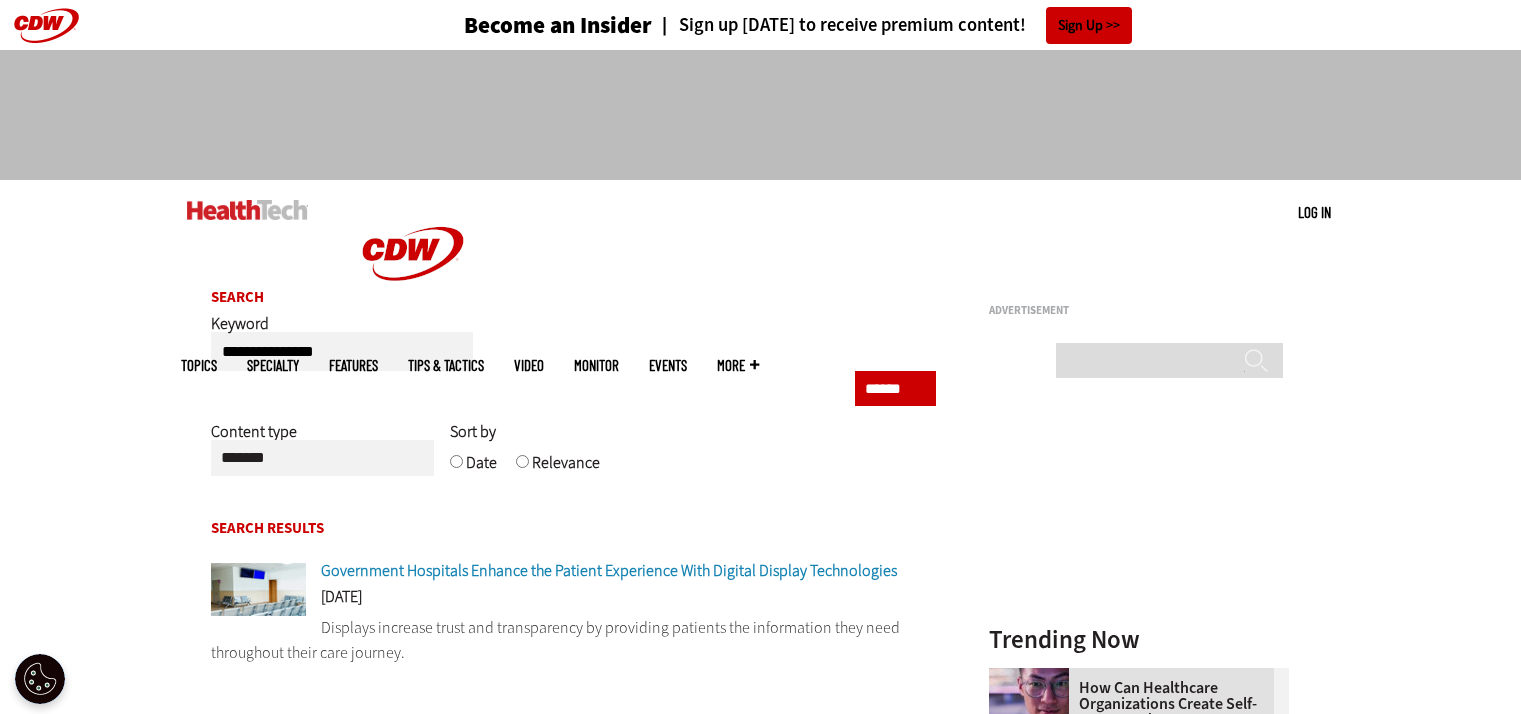 scroll, scrollTop: 0, scrollLeft: 0, axis: both 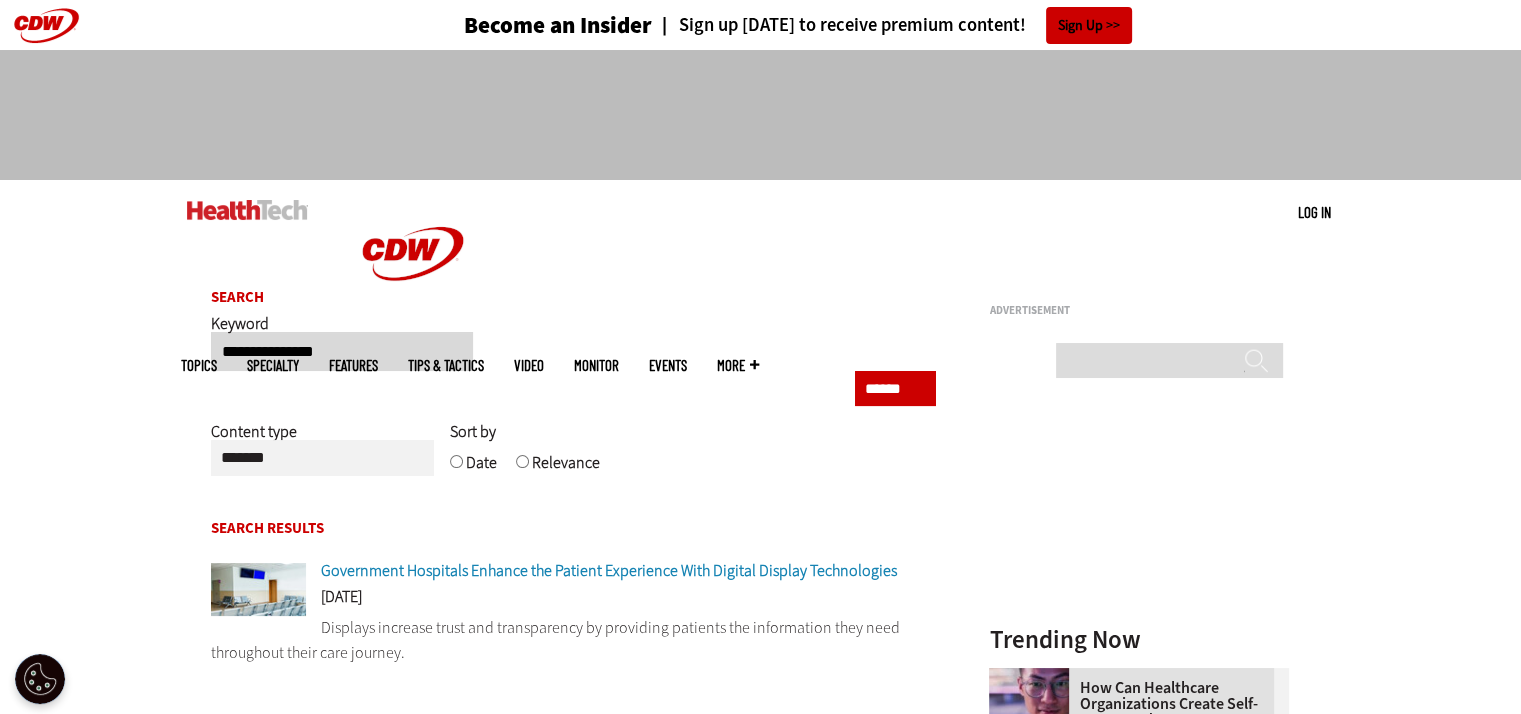 click on "**********" at bounding box center [342, 351] 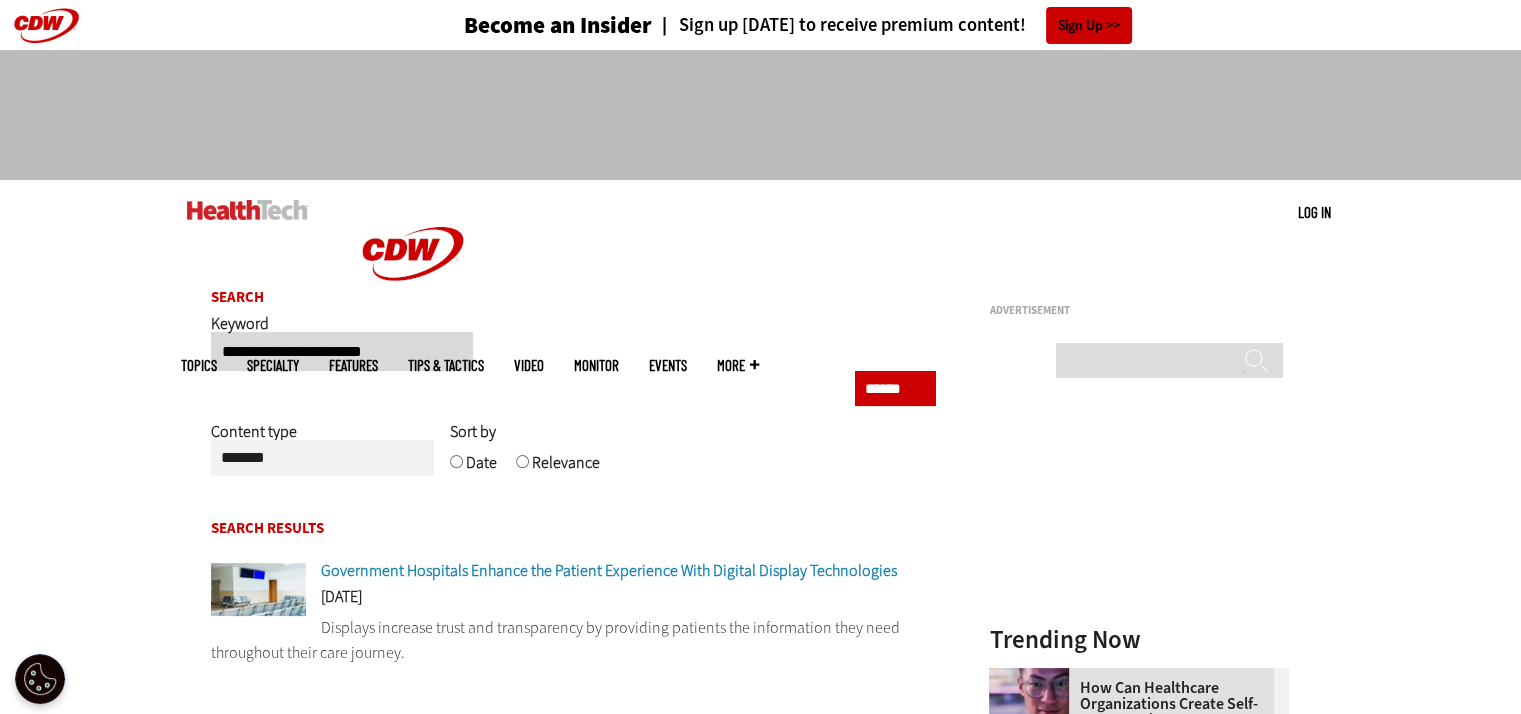 type on "**********" 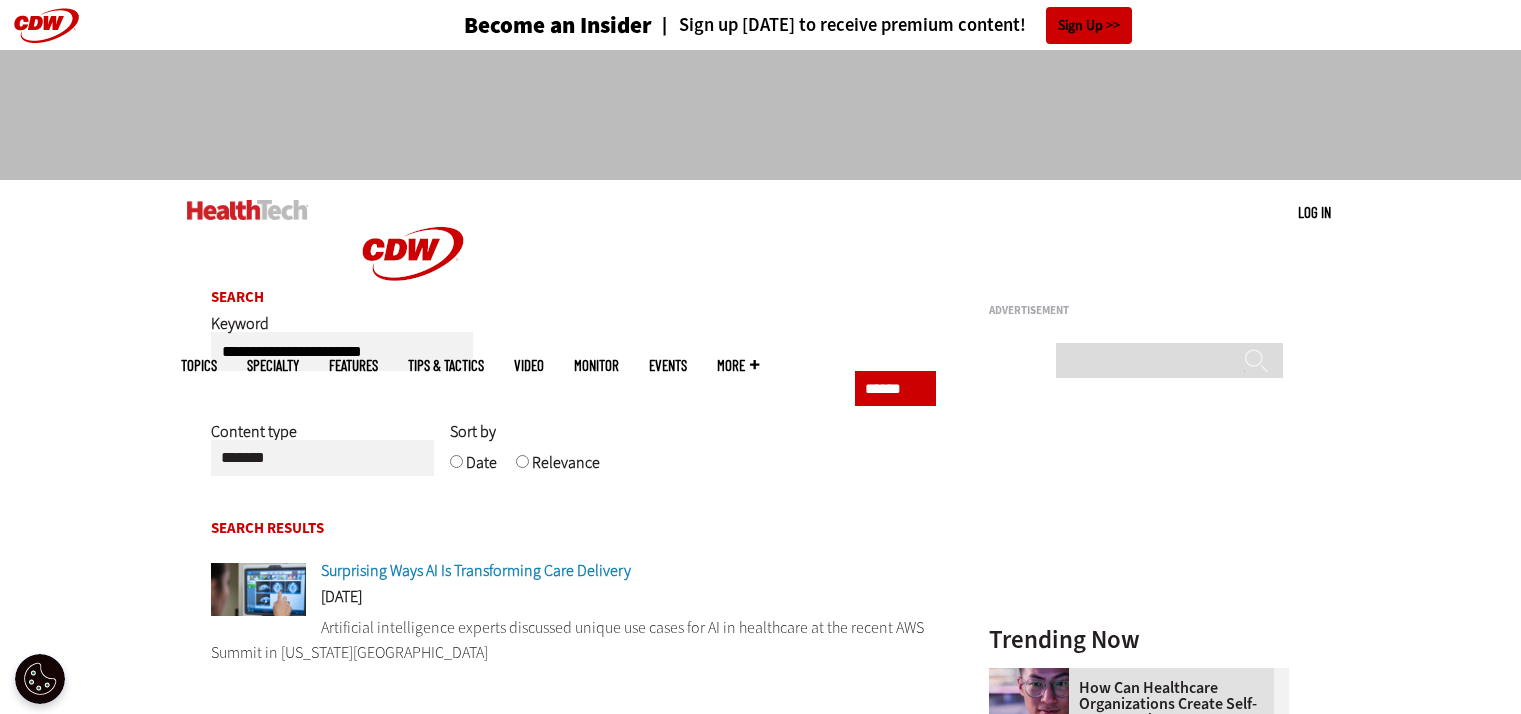scroll, scrollTop: 0, scrollLeft: 0, axis: both 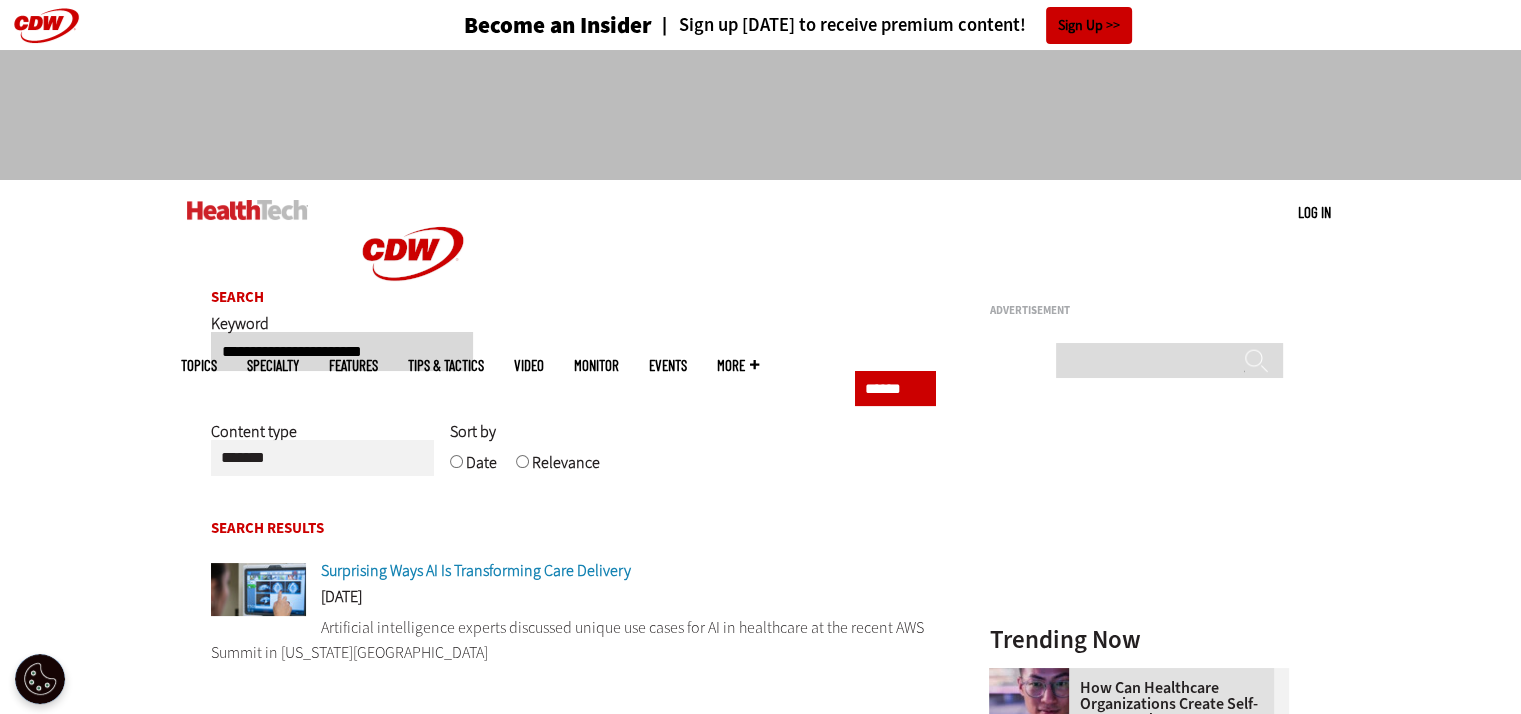 click on "**********" at bounding box center [342, 351] 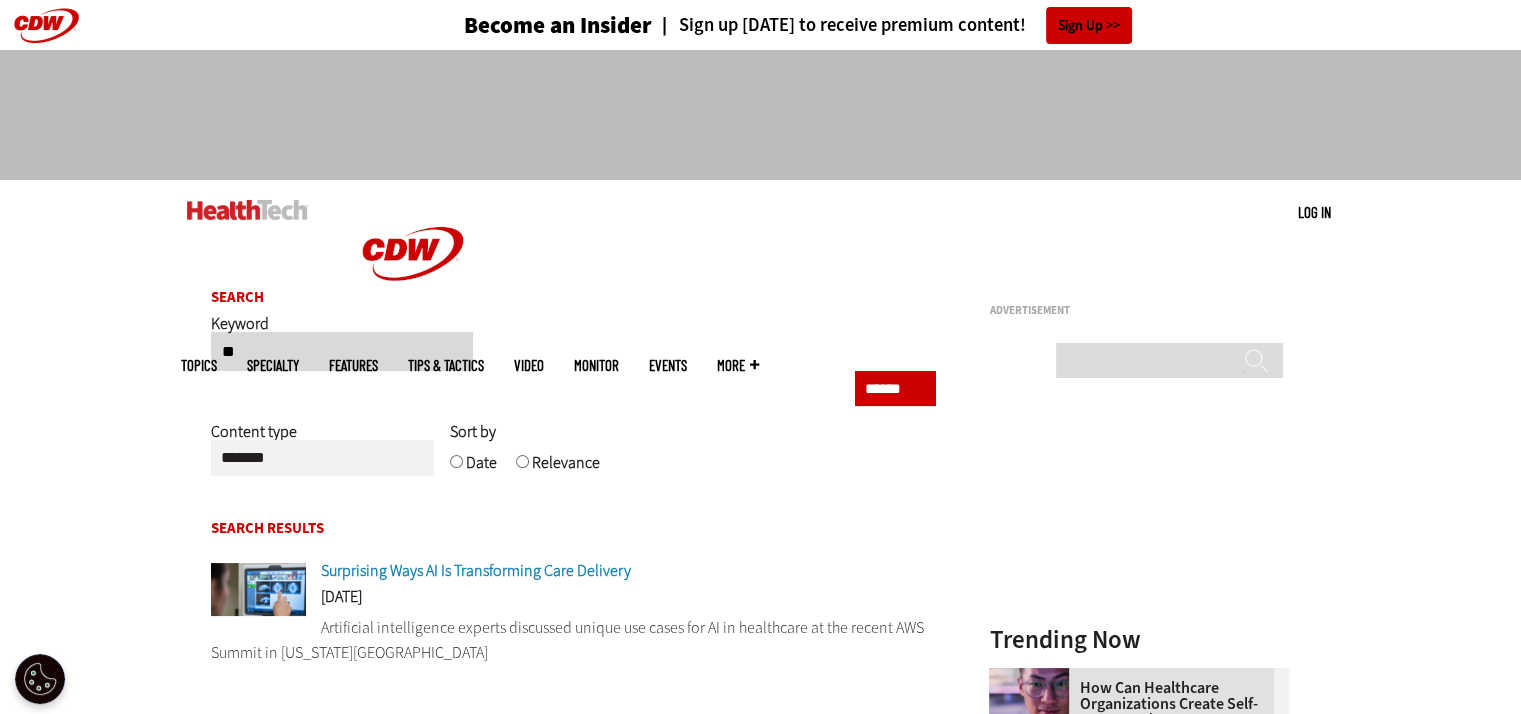 type on "**********" 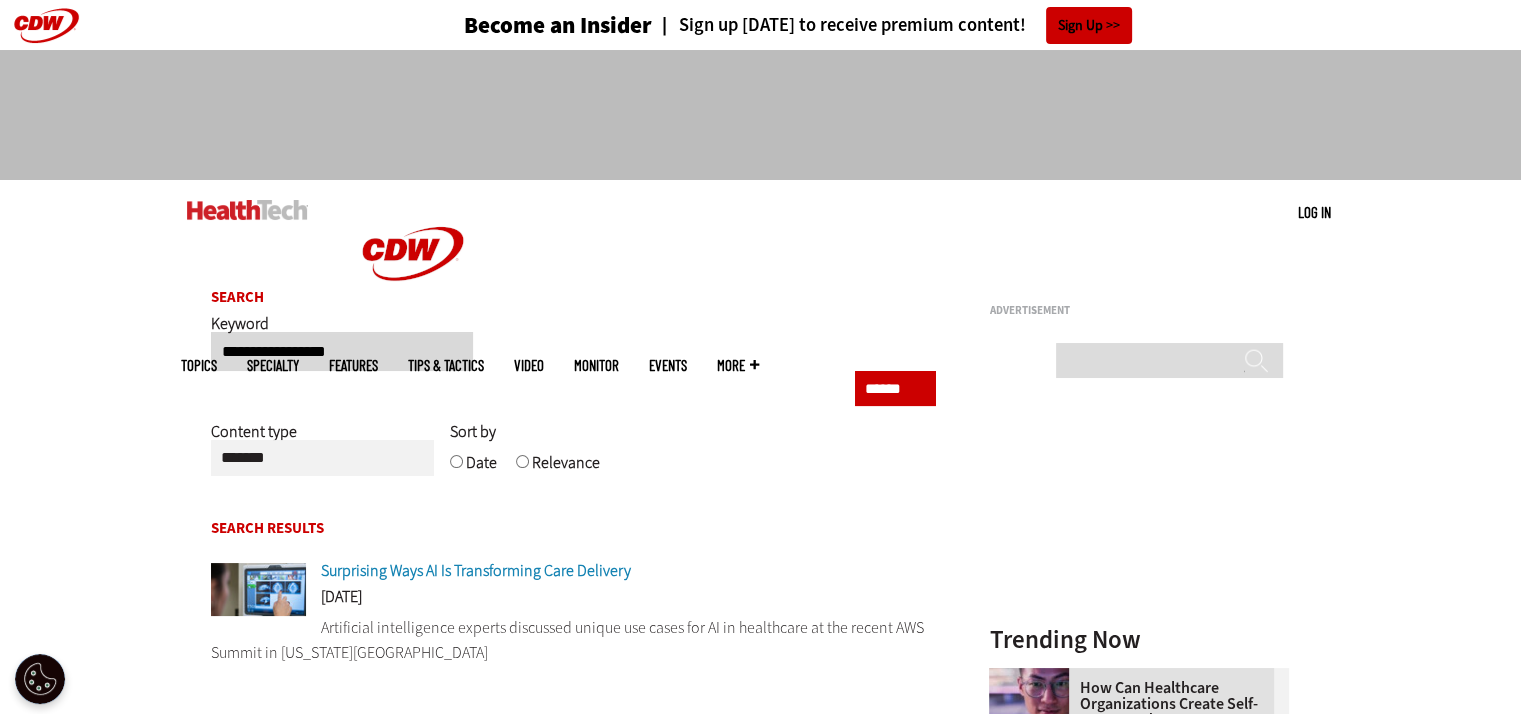 click on "******" at bounding box center (895, 388) 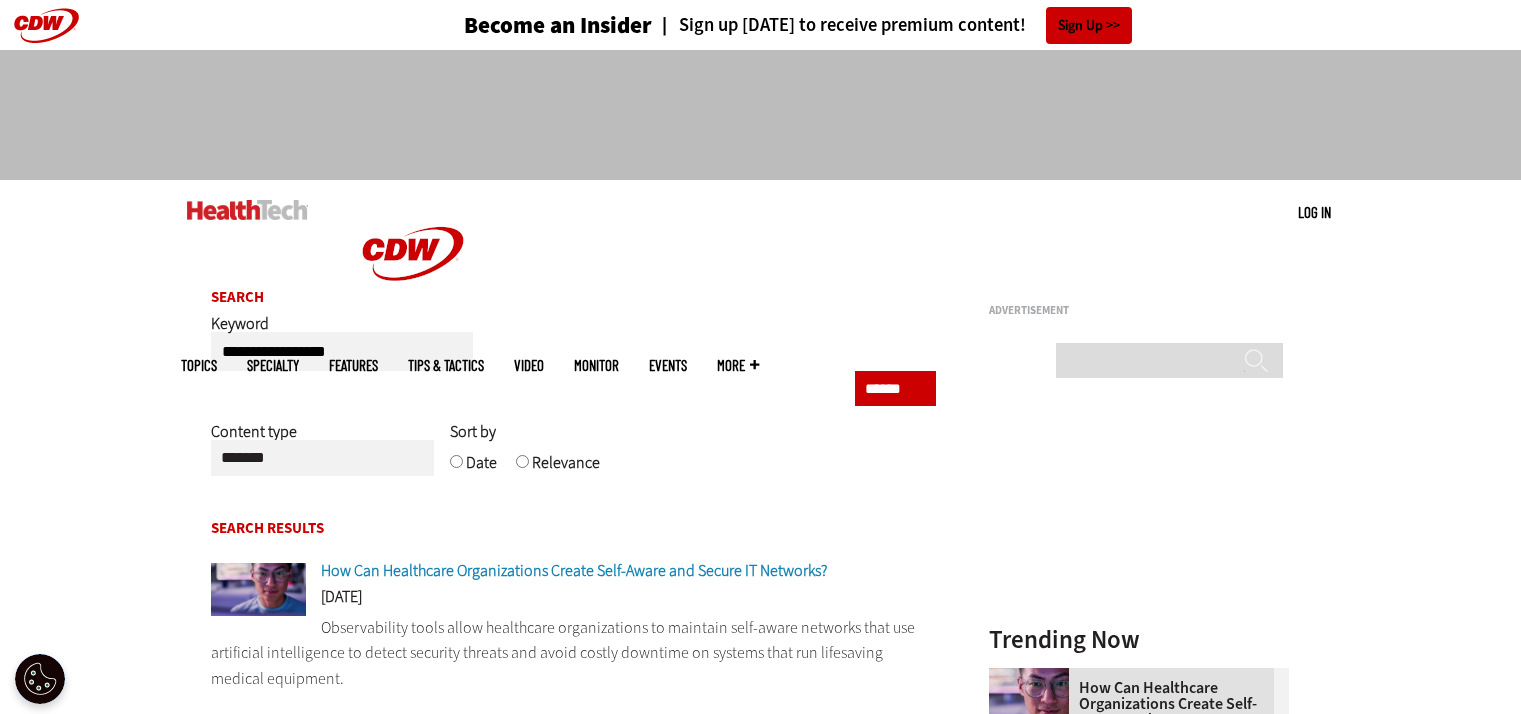 scroll, scrollTop: 0, scrollLeft: 0, axis: both 